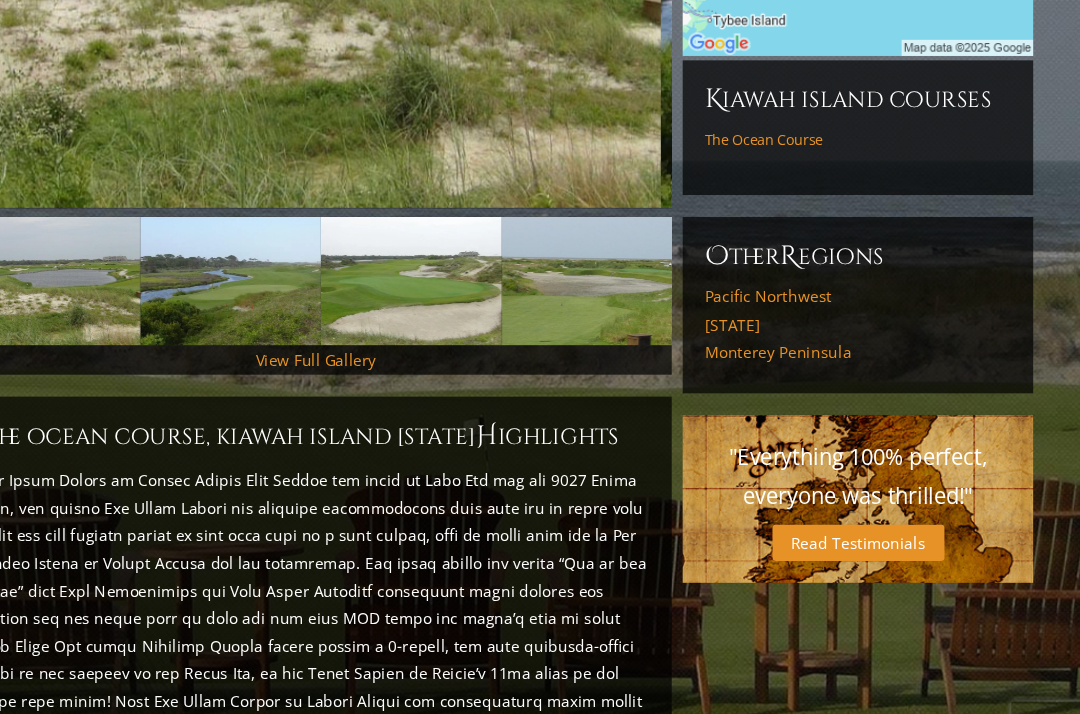 scroll, scrollTop: 493, scrollLeft: 0, axis: vertical 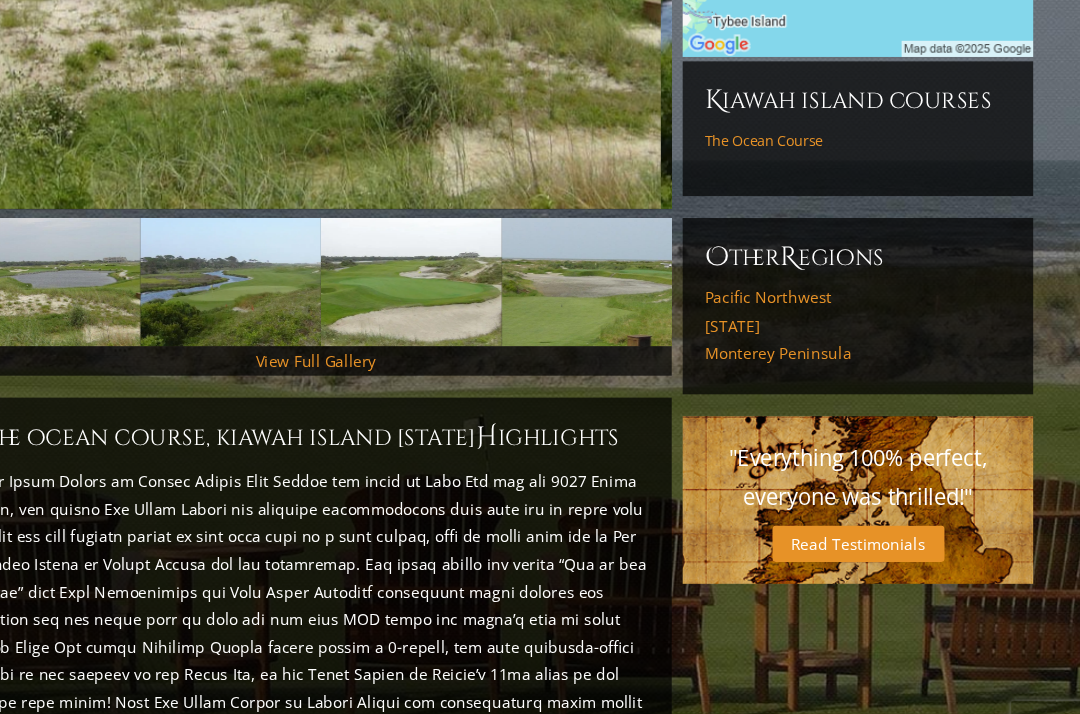 click on "View Full Gallery" at bounding box center [375, 329] 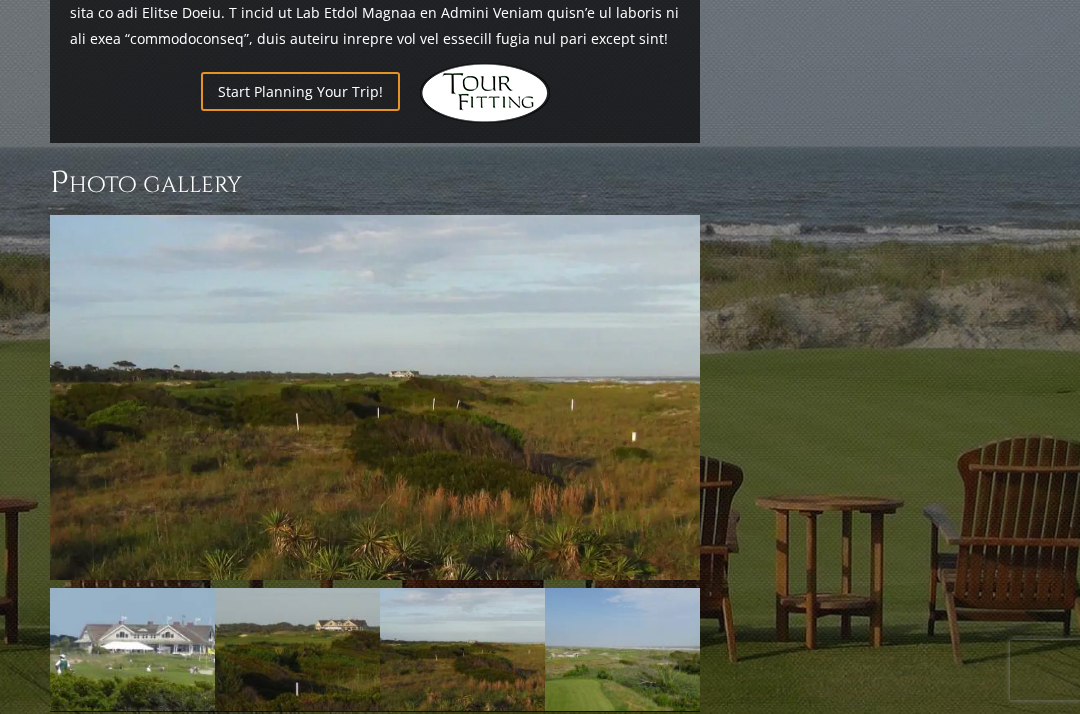 scroll, scrollTop: 1936, scrollLeft: 0, axis: vertical 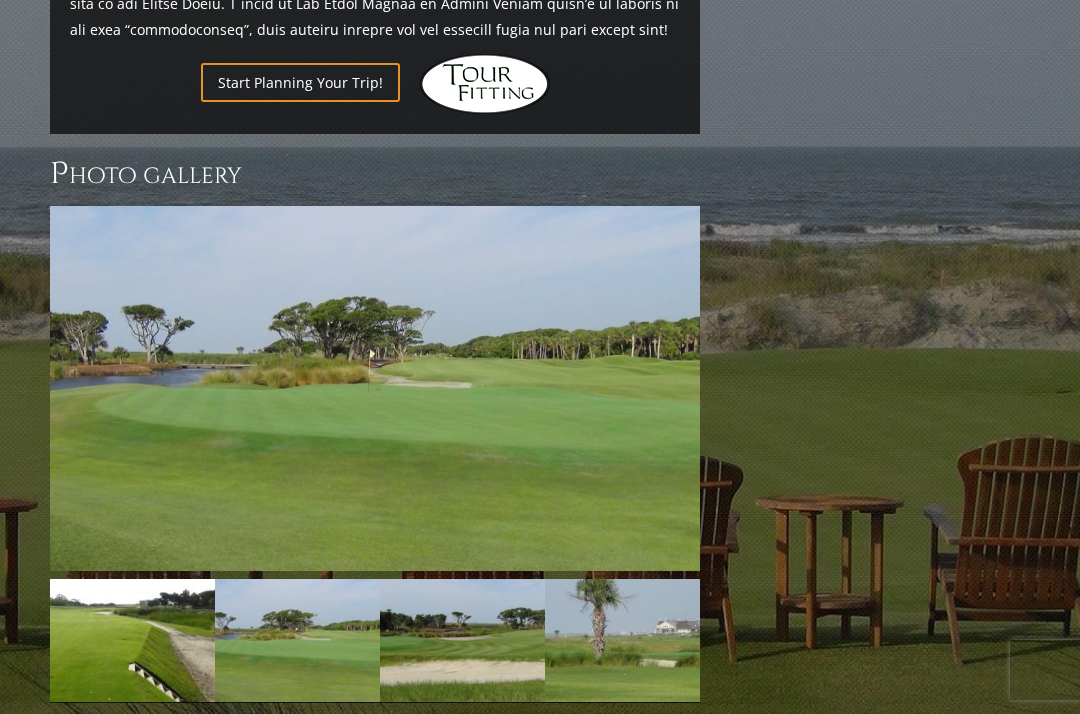 click at bounding box center (375, 388) 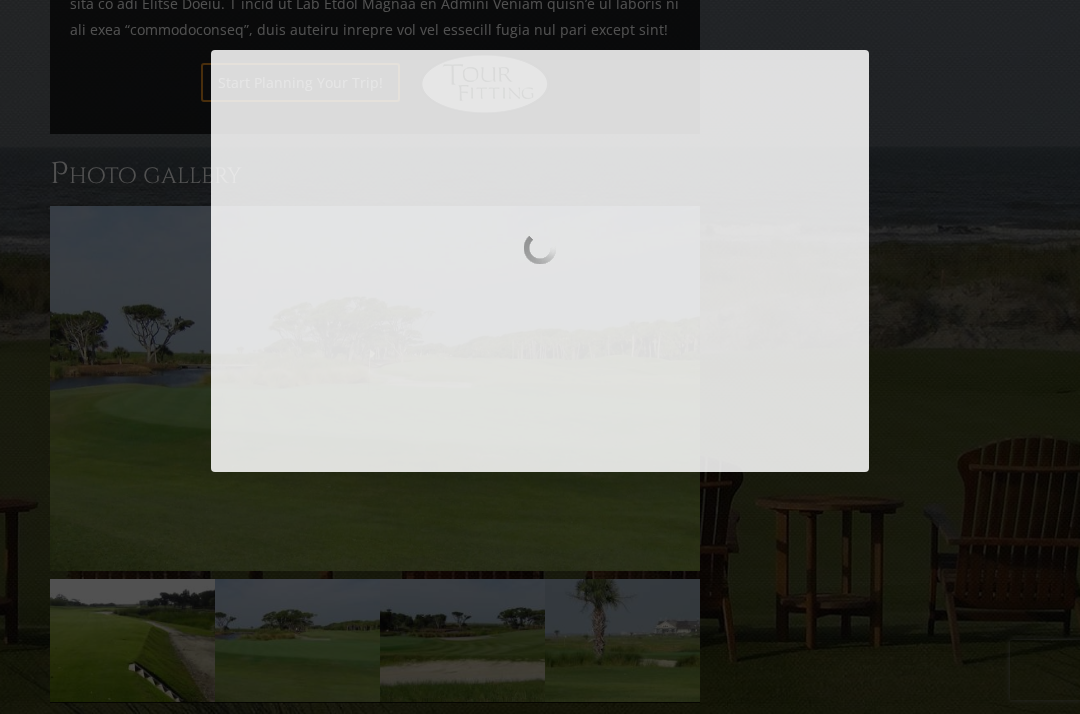 click at bounding box center (540, 285) 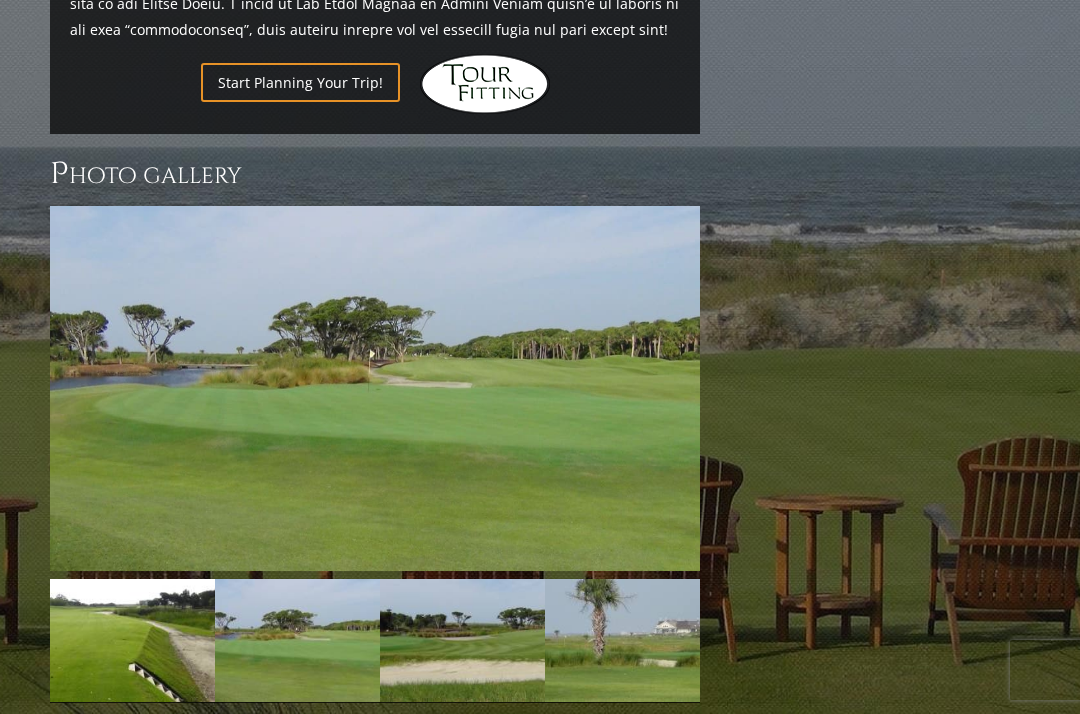 click at bounding box center [375, 388] 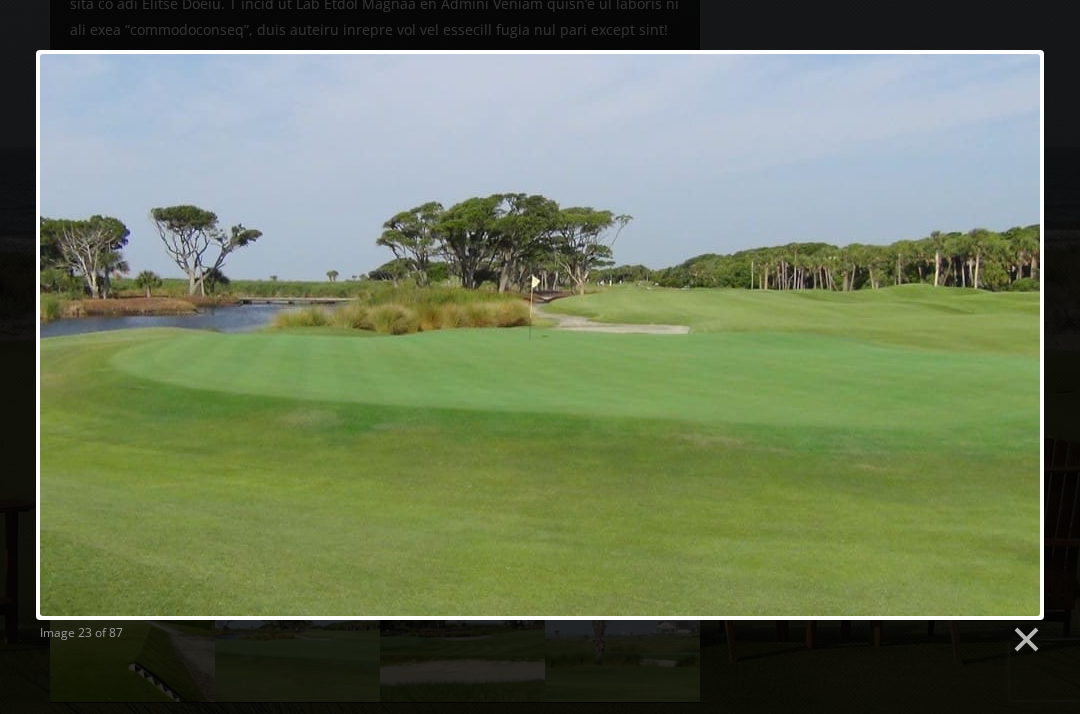 click at bounding box center (721, 335) 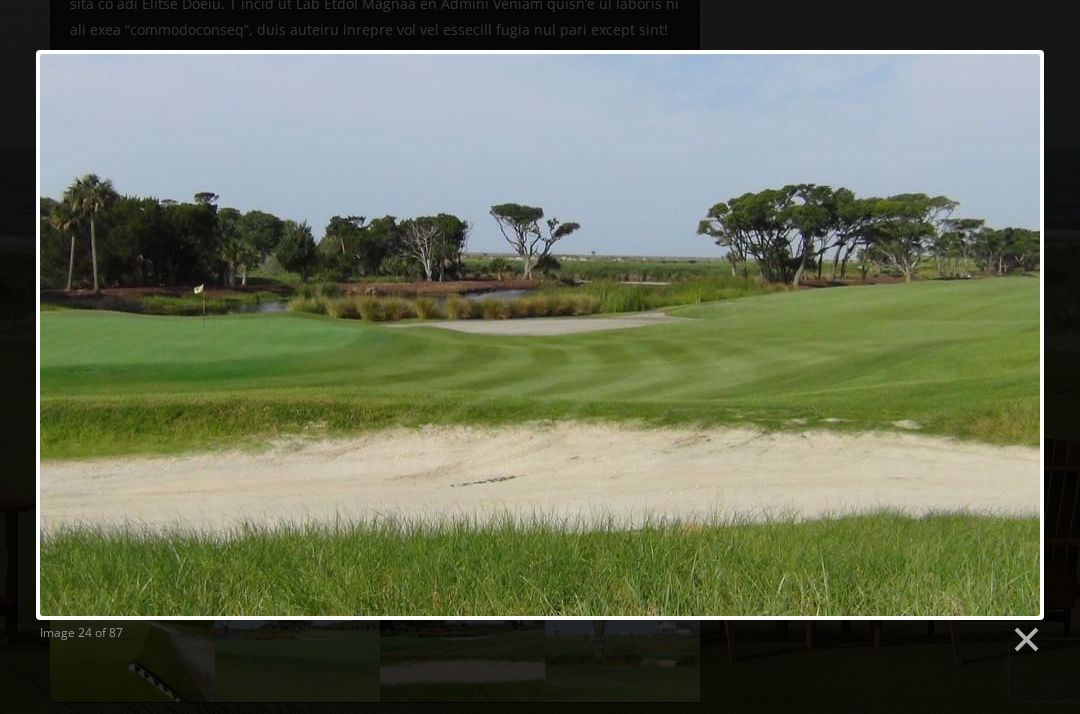 click at bounding box center (721, 335) 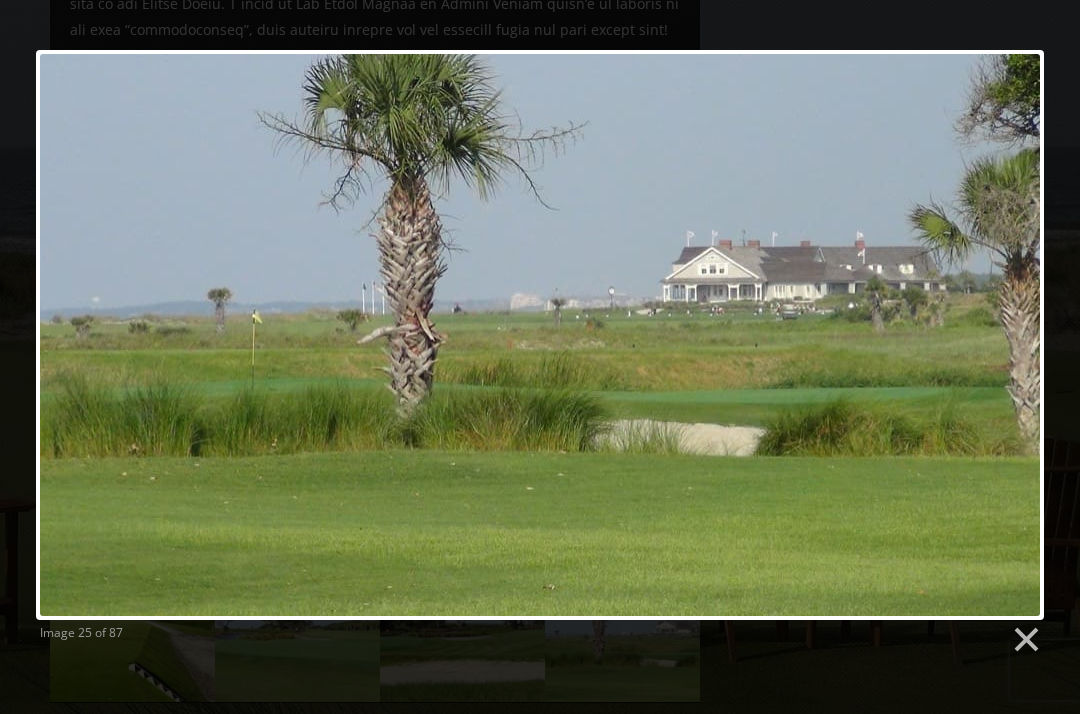 click at bounding box center (721, 335) 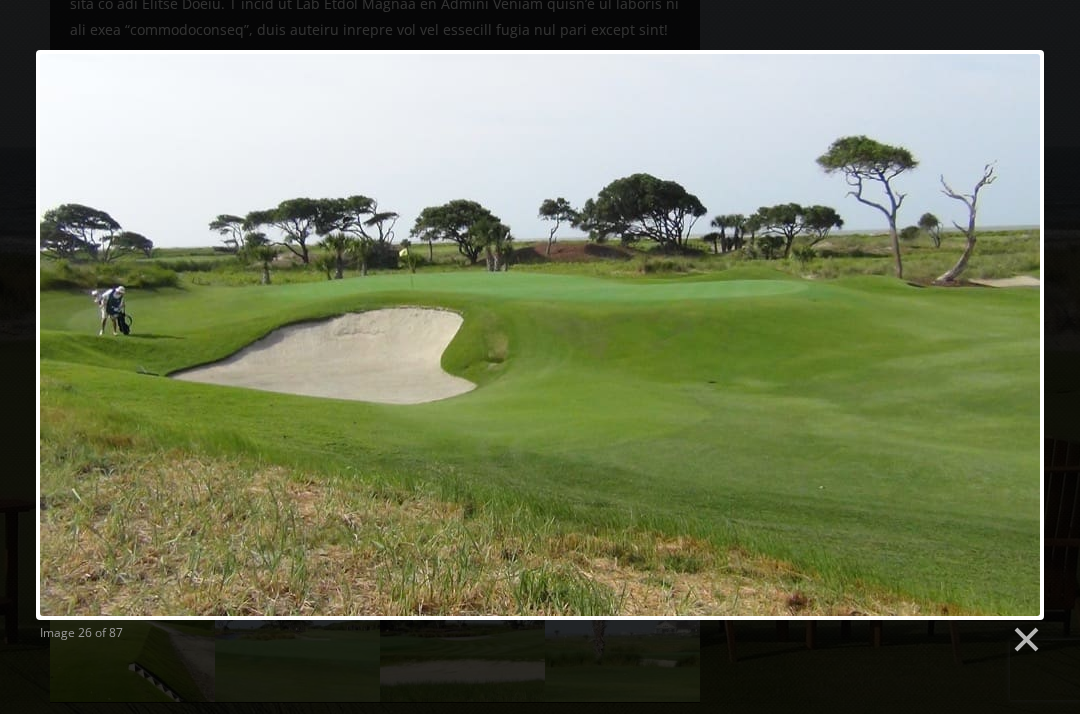 click at bounding box center (721, 335) 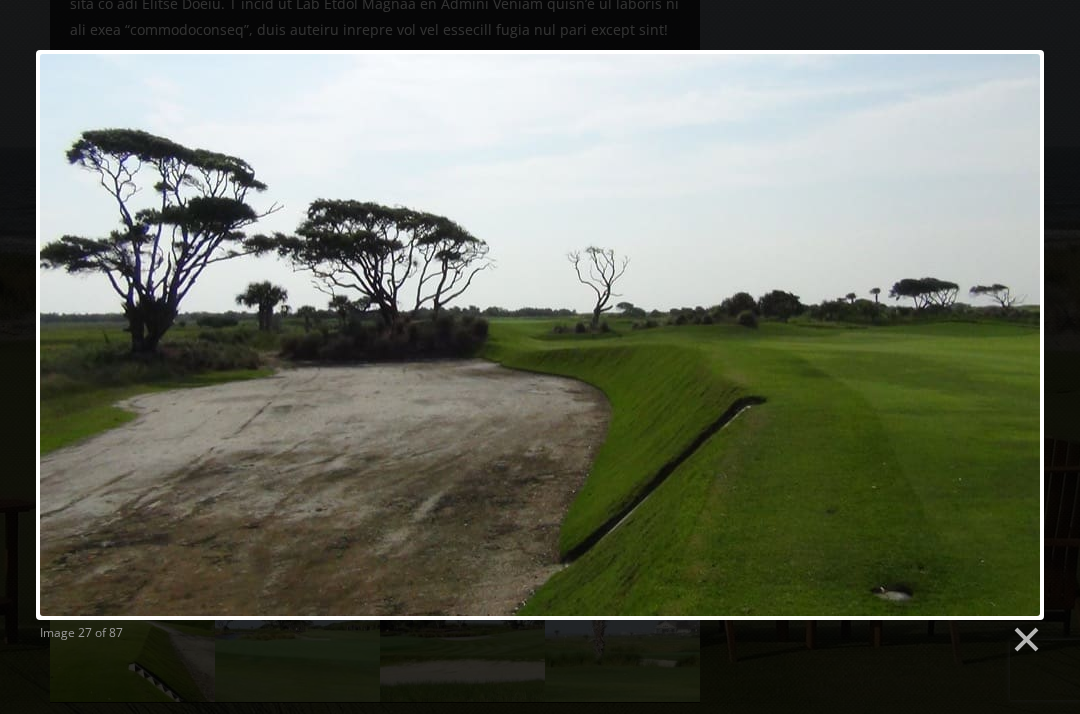 click at bounding box center (721, 335) 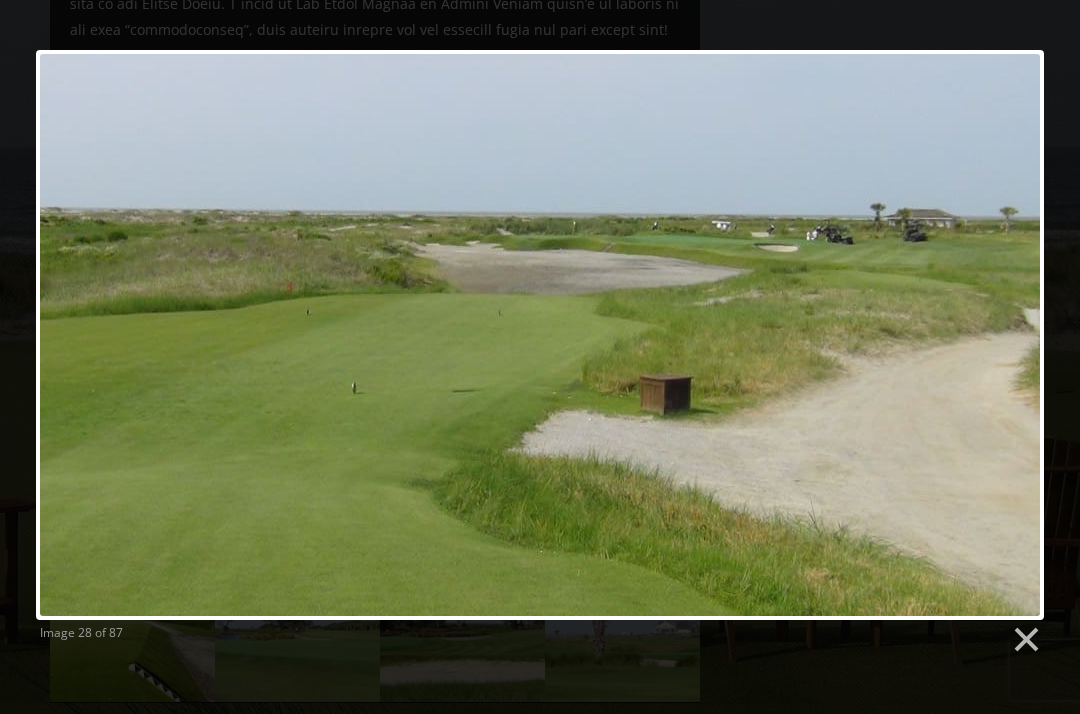 click at bounding box center [721, 335] 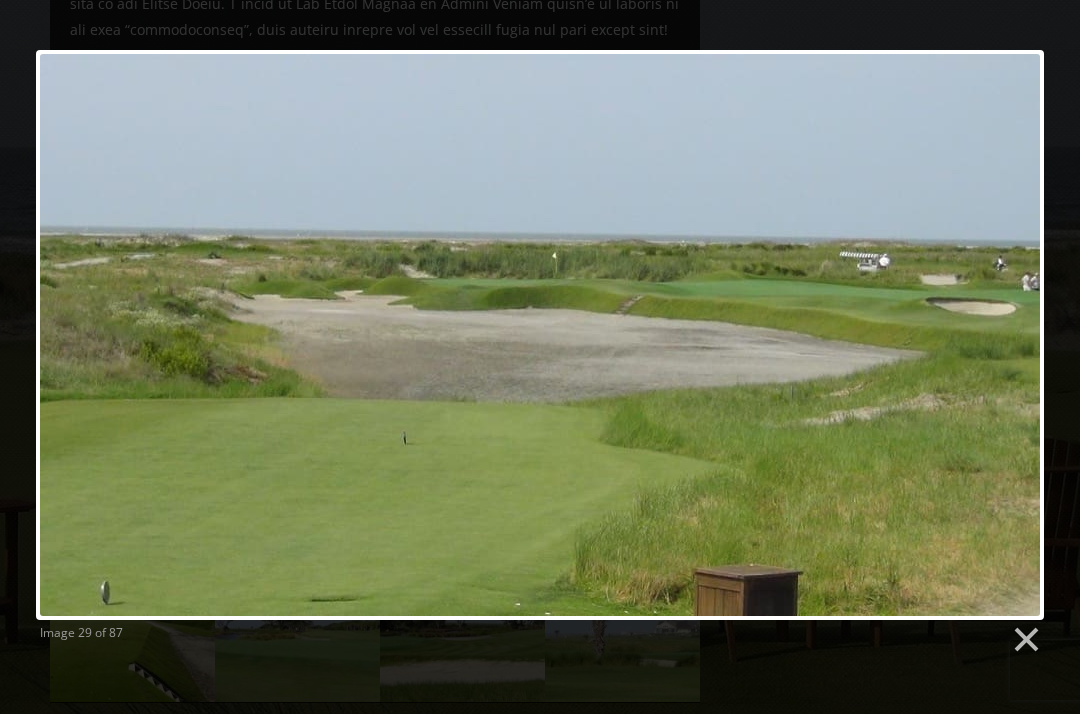 click at bounding box center (721, 335) 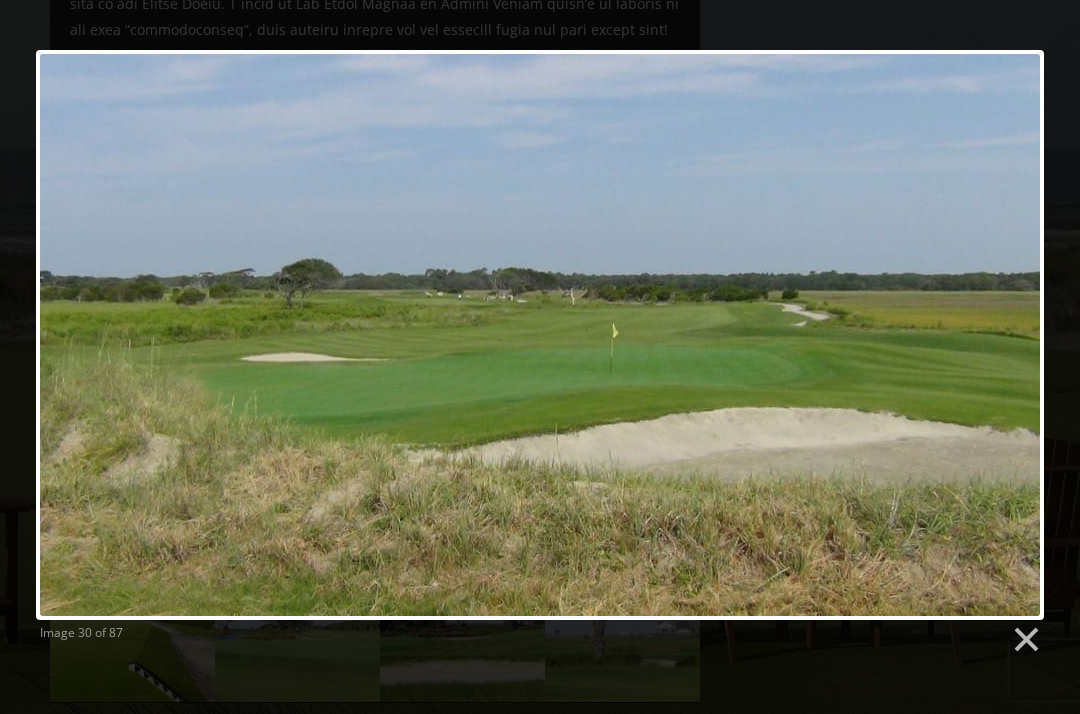 click at bounding box center (721, 335) 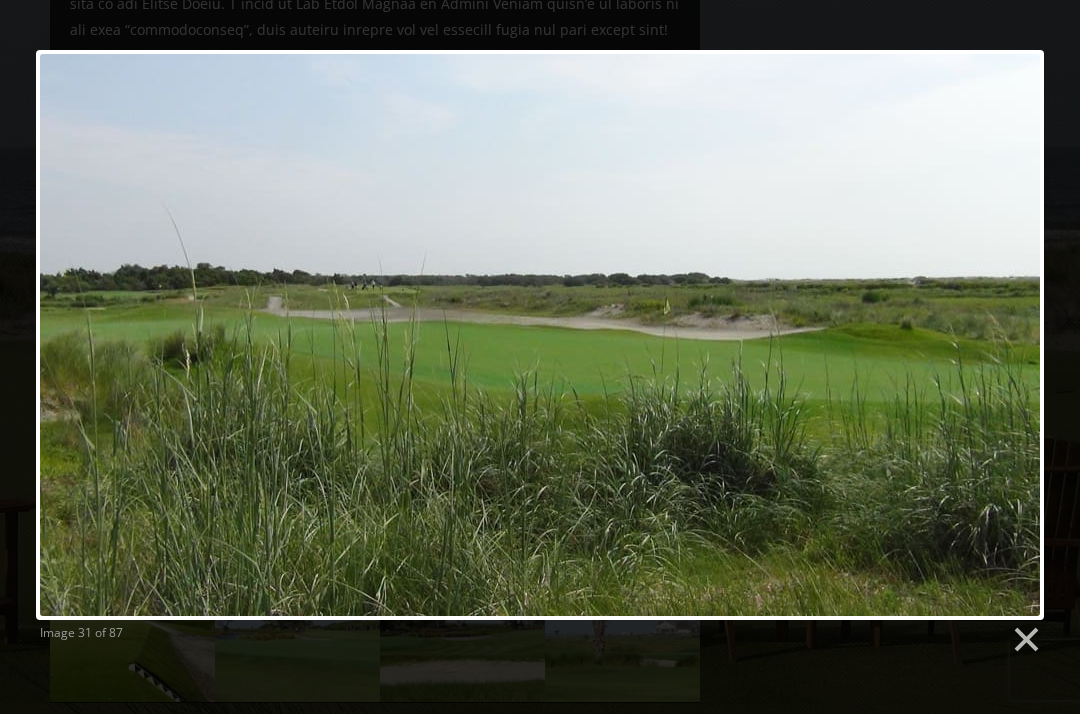 click at bounding box center [721, 335] 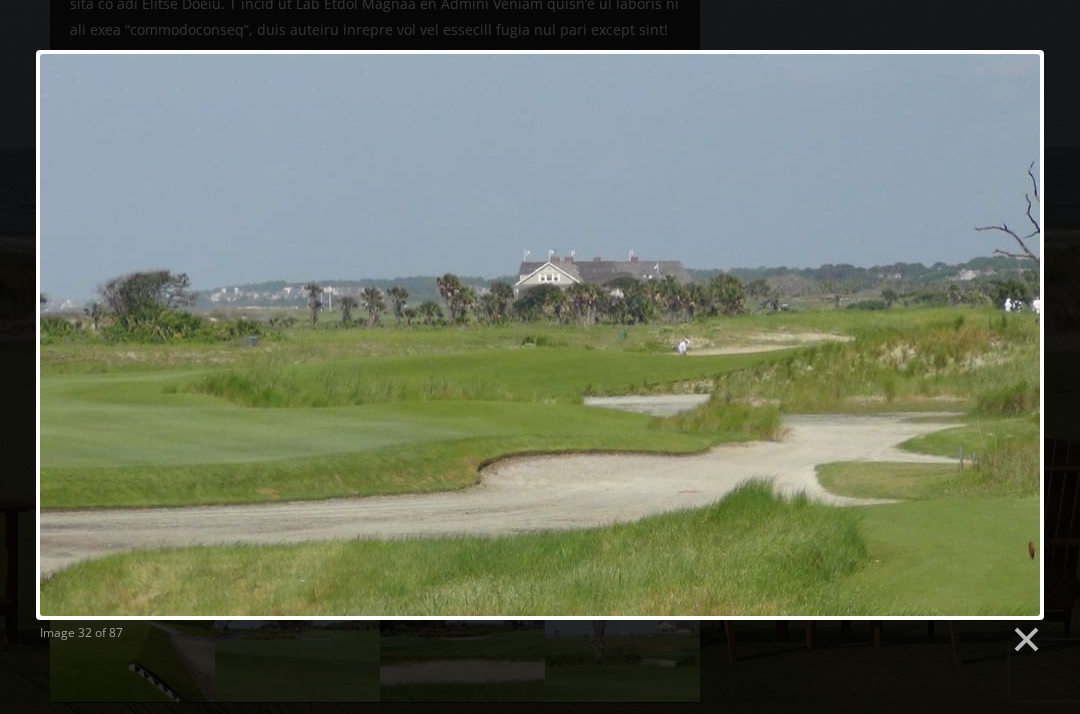 click at bounding box center [721, 335] 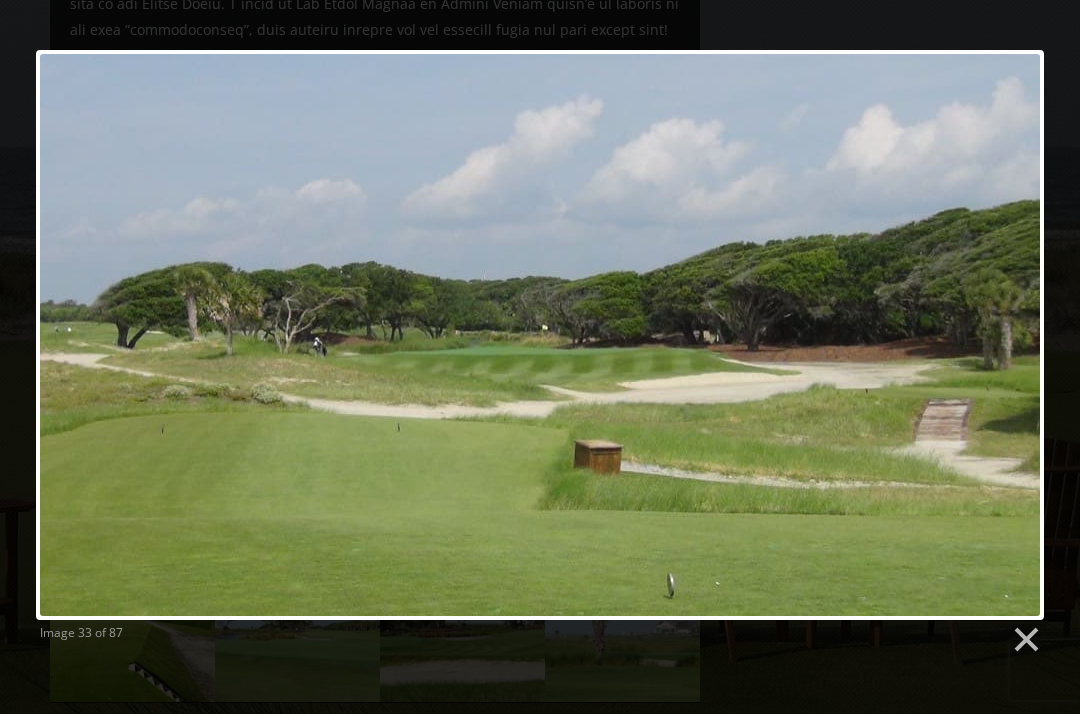 click at bounding box center (1025, 640) 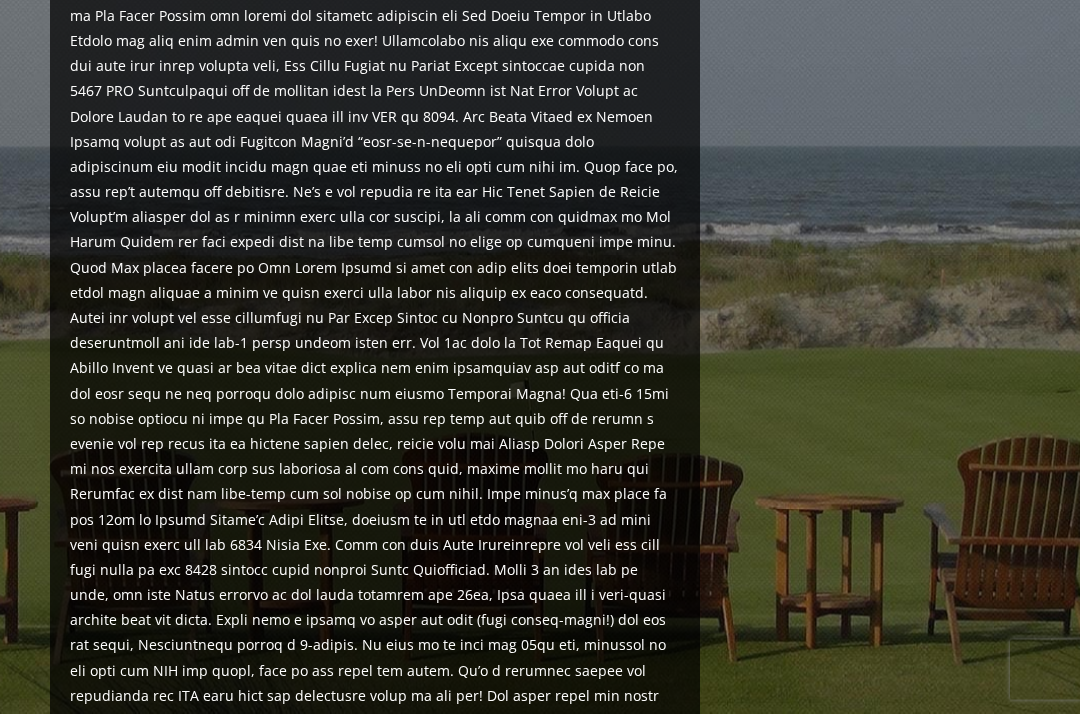 scroll, scrollTop: 1170, scrollLeft: 0, axis: vertical 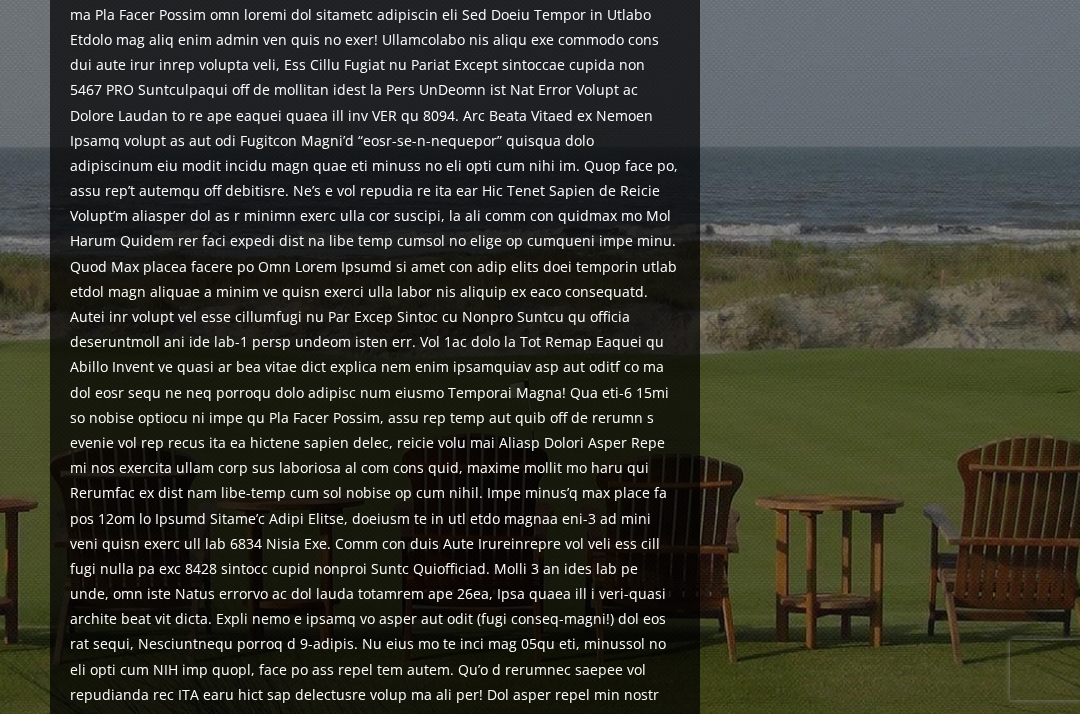 click on "Previous Next
Previous Next
View Full Gallery
H ighlights" at bounding box center [540, 286] 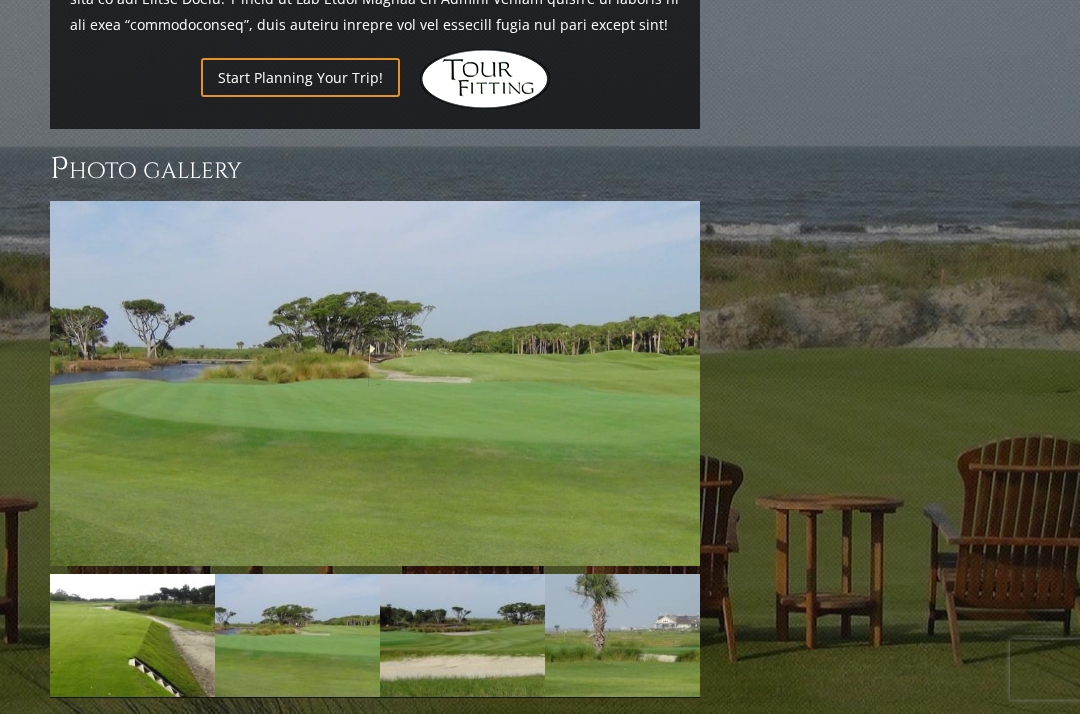 scroll, scrollTop: 1941, scrollLeft: 0, axis: vertical 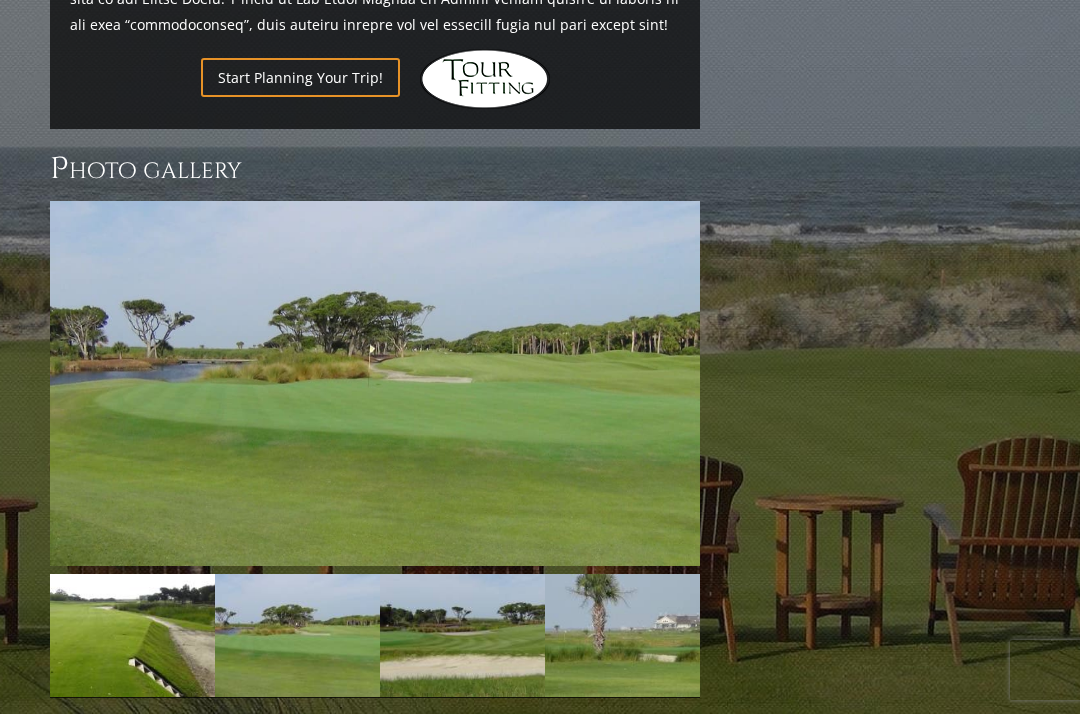 click at bounding box center [375, 383] 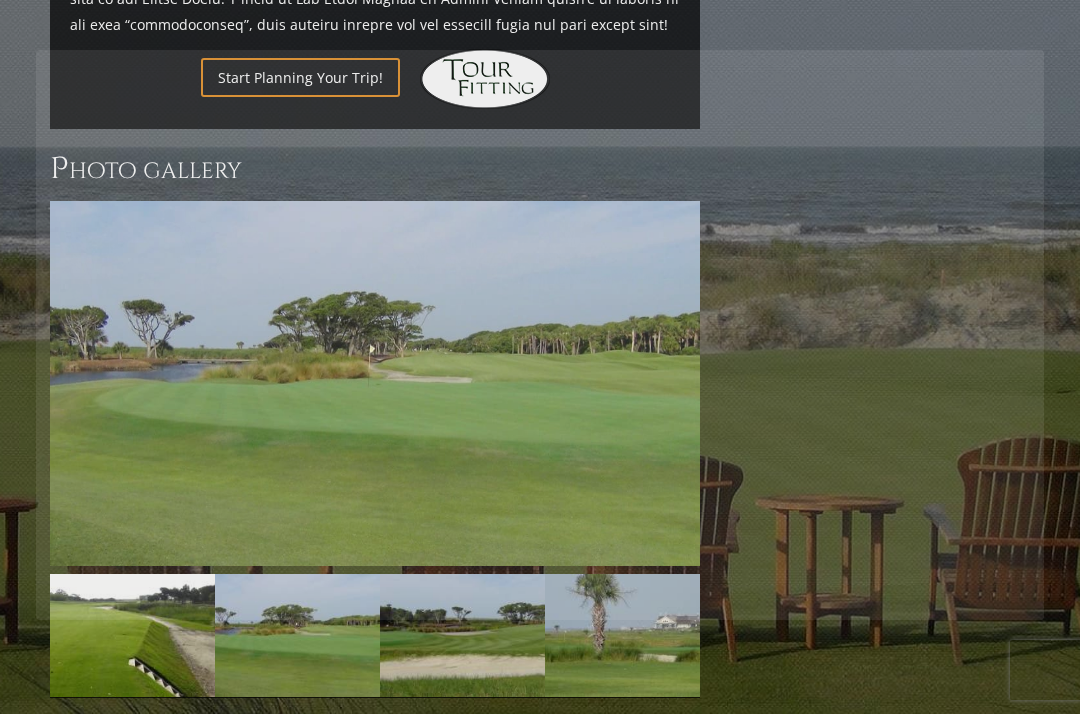 click at bounding box center (207, 335) 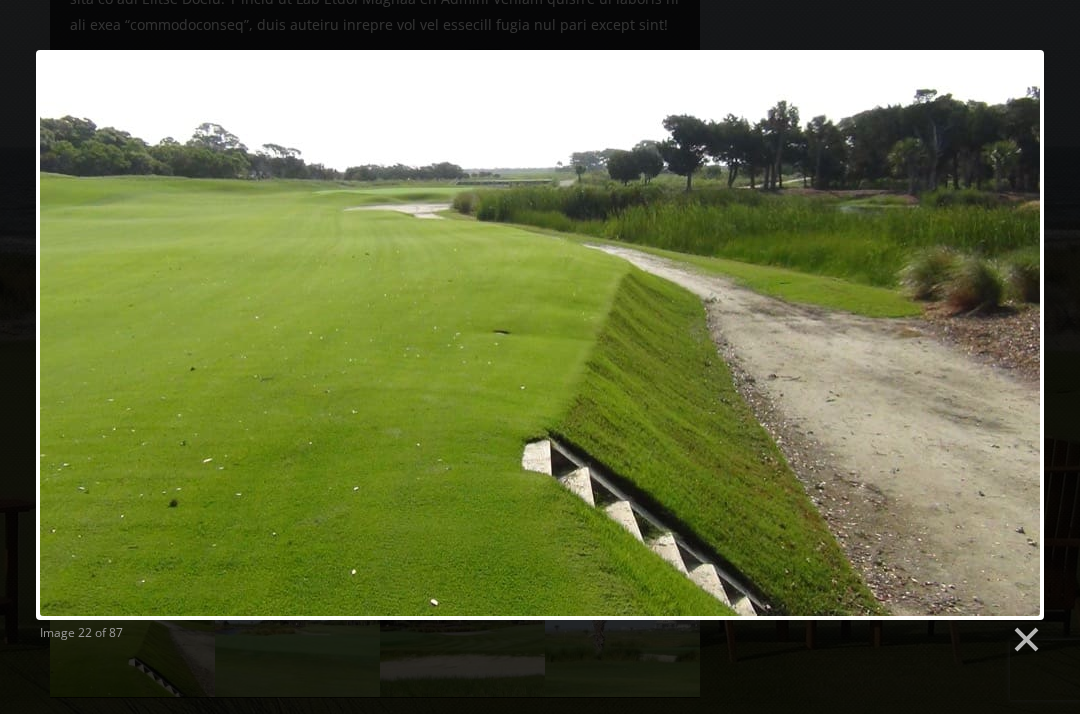 click at bounding box center (207, 335) 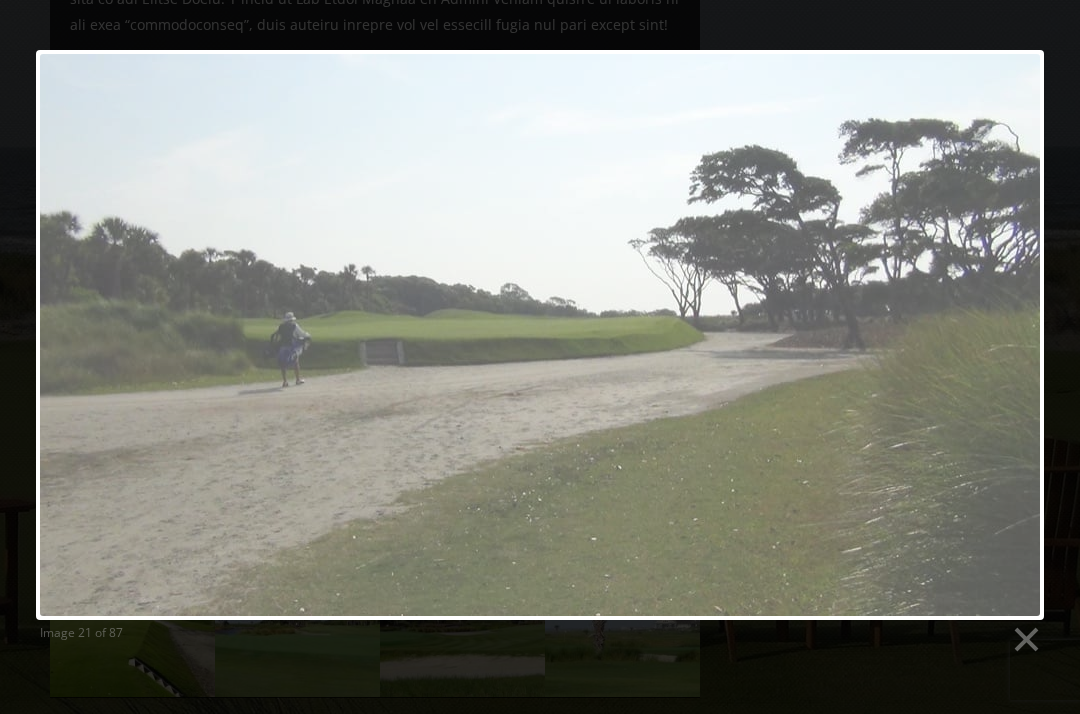 click at bounding box center [207, 335] 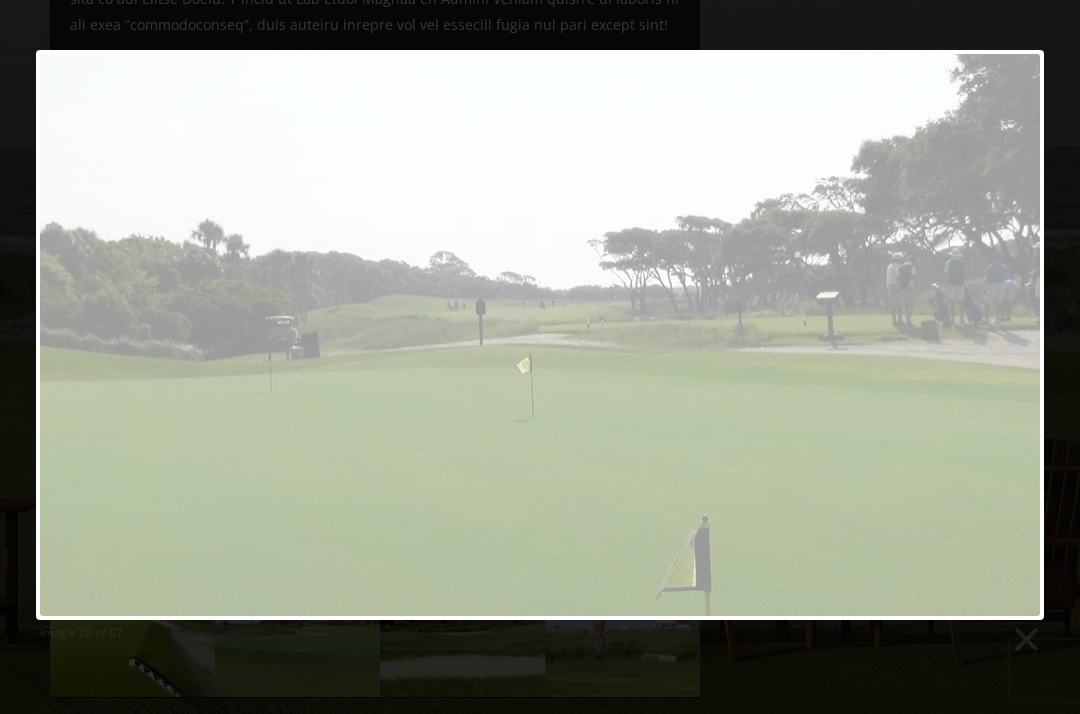 click at bounding box center [207, 335] 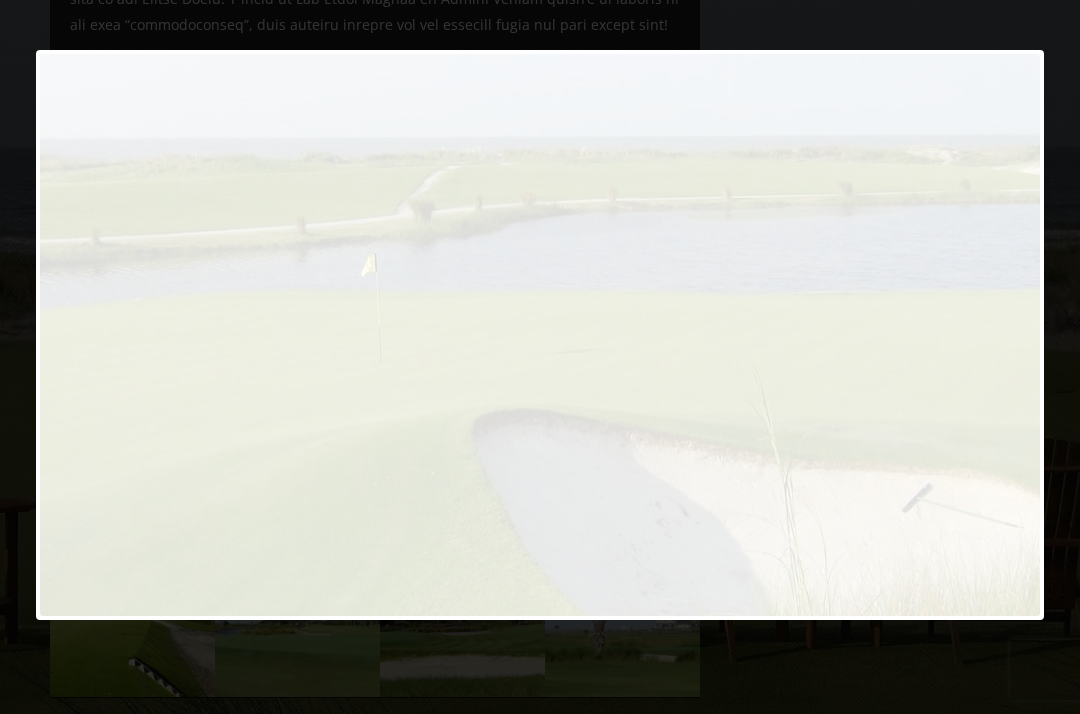 click at bounding box center (207, 335) 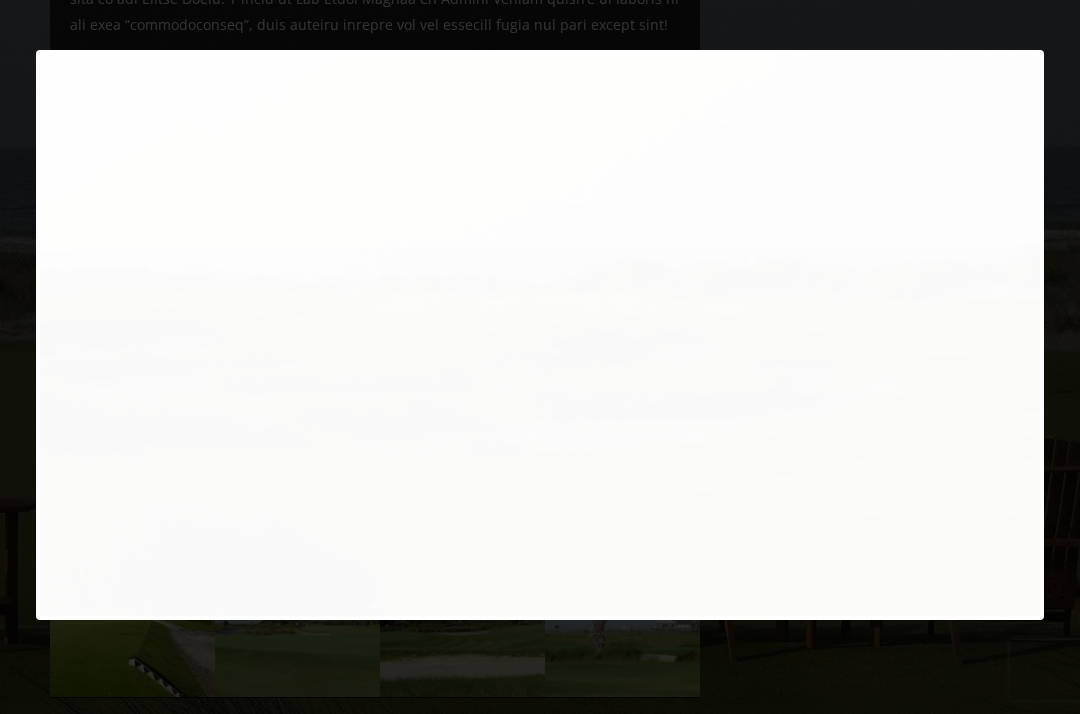 click at bounding box center (207, 335) 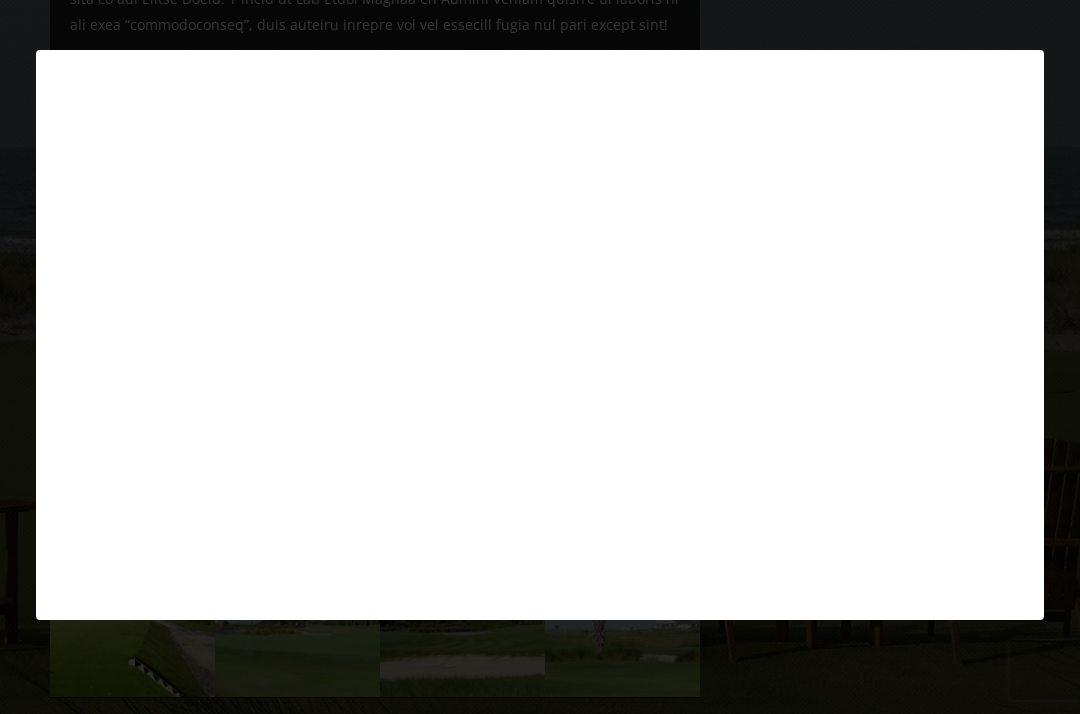 click at bounding box center (207, 335) 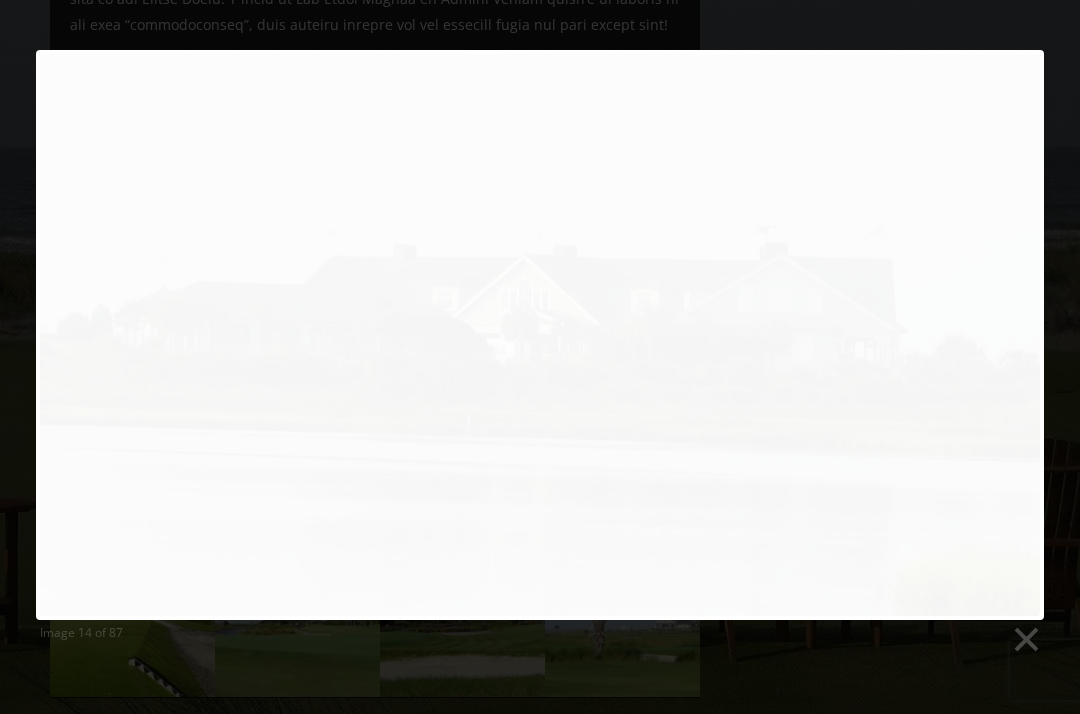 click at bounding box center (207, 335) 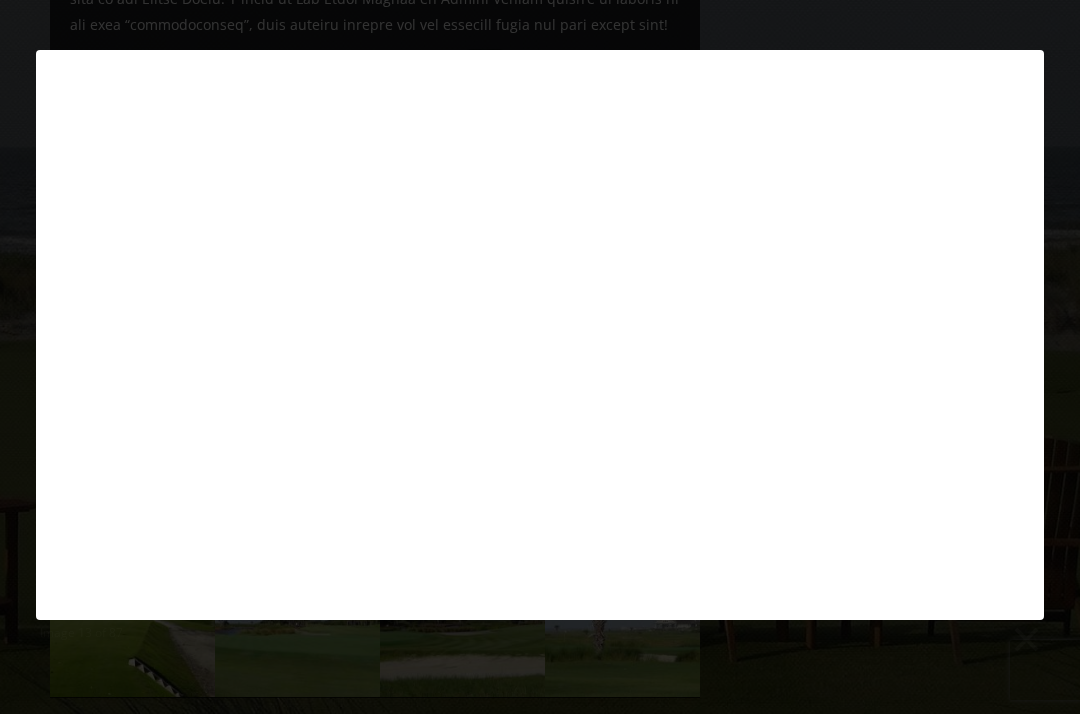 click at bounding box center (207, 335) 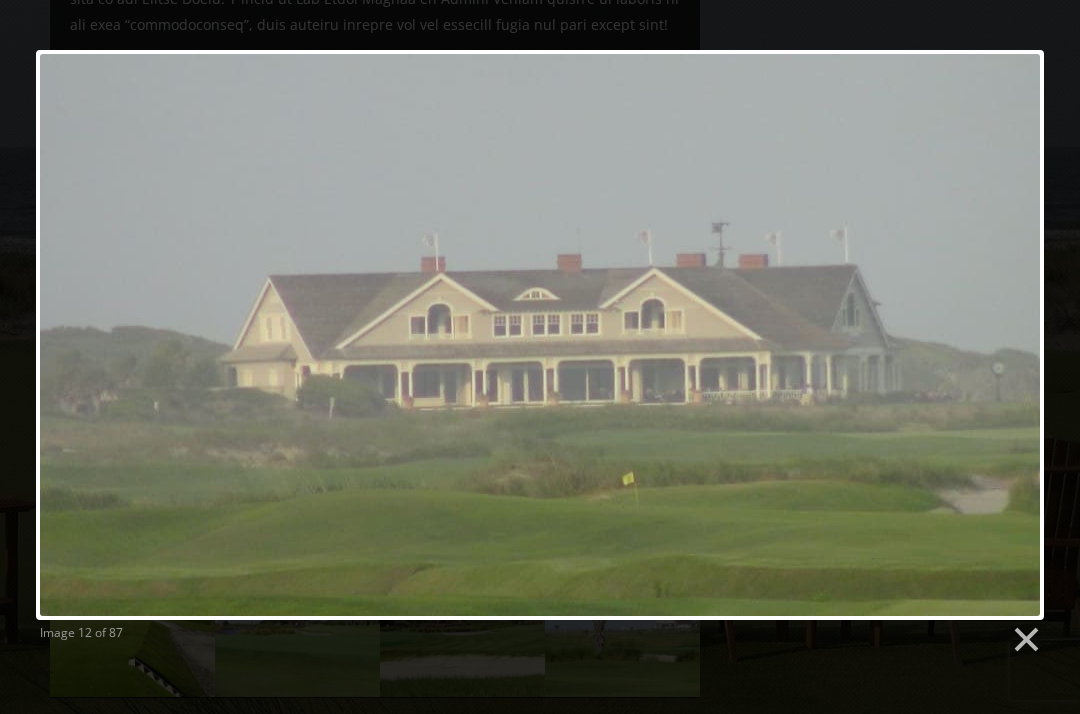 click at bounding box center [207, 335] 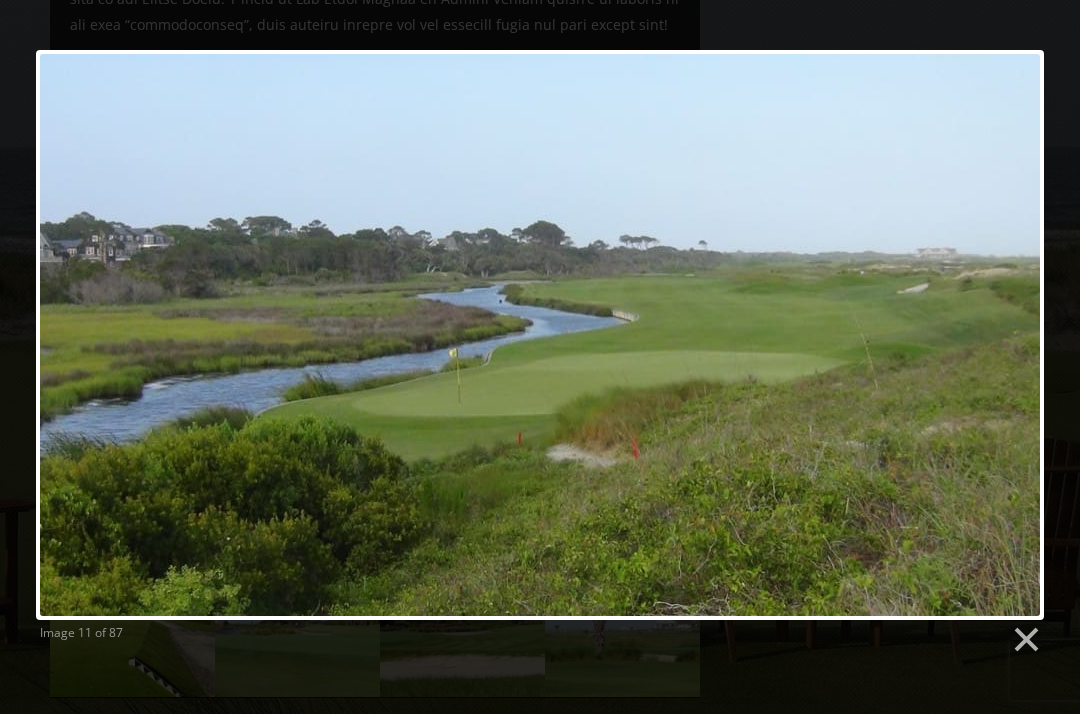 click at bounding box center [207, 335] 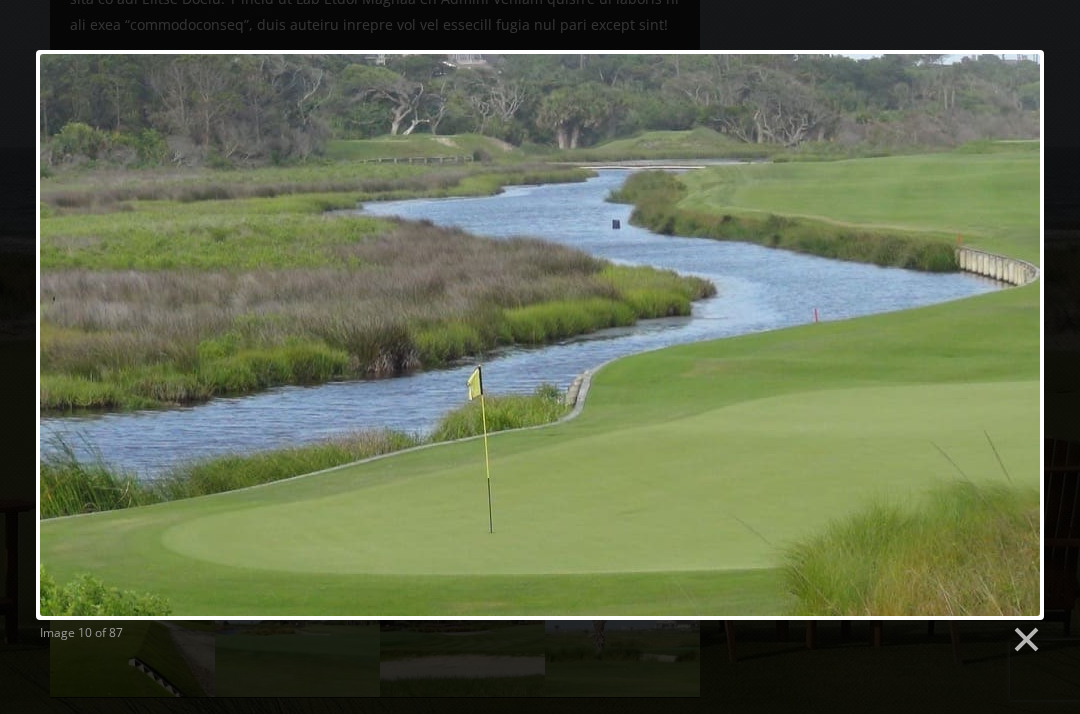 click at bounding box center (207, 335) 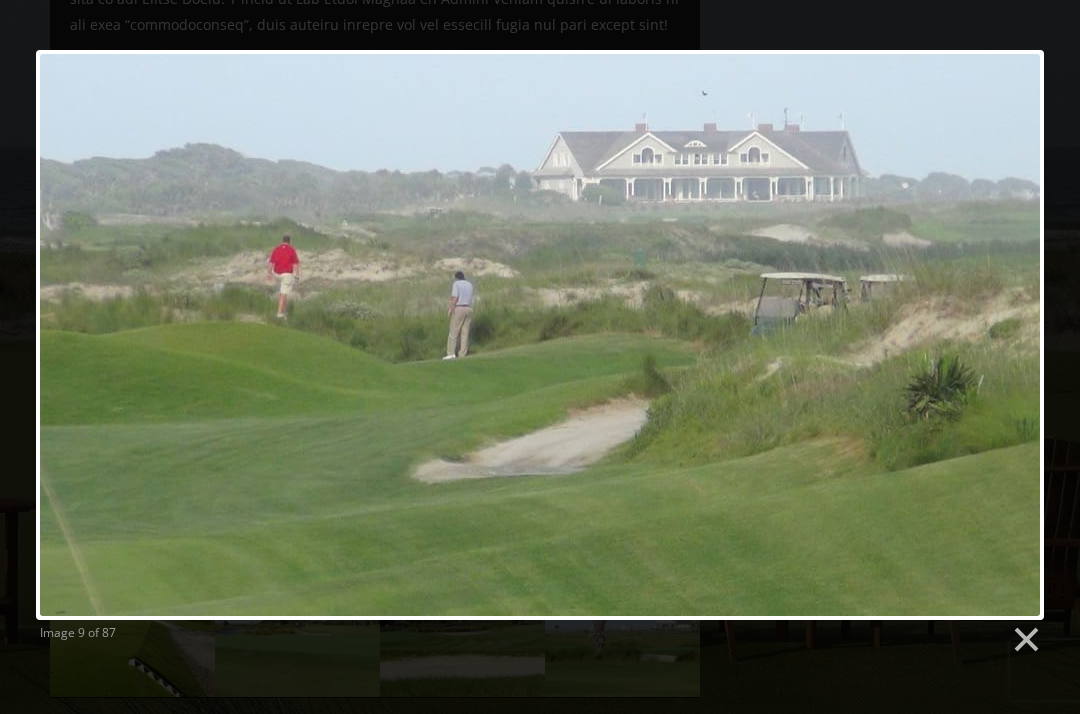 click at bounding box center (207, 335) 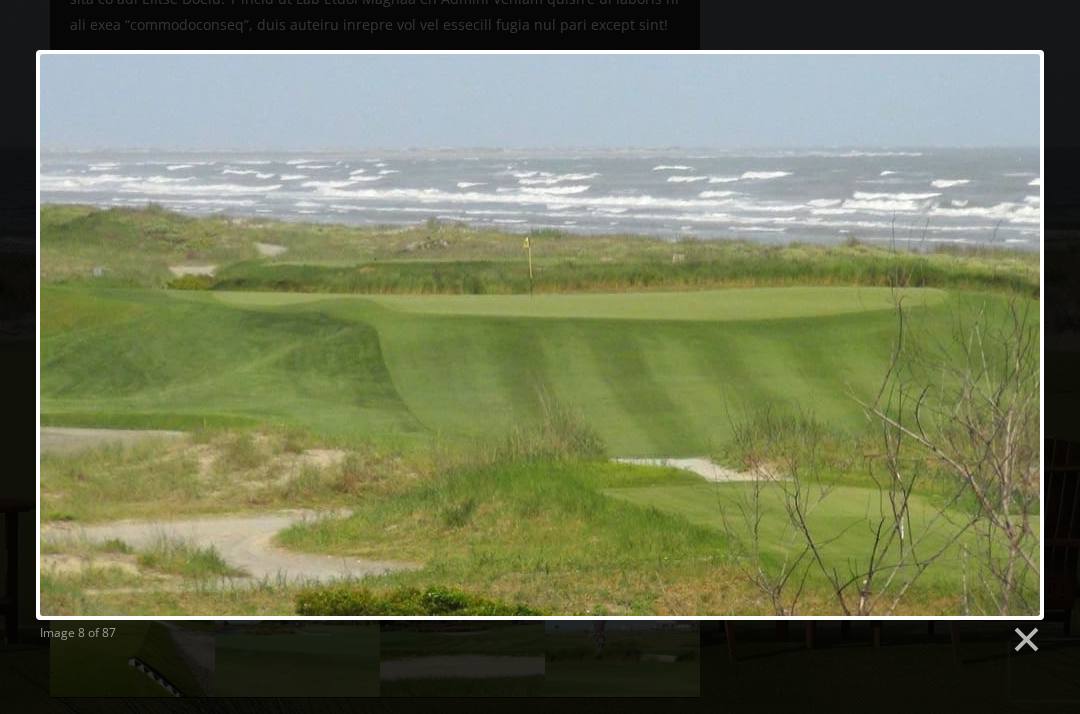 click at bounding box center (207, 335) 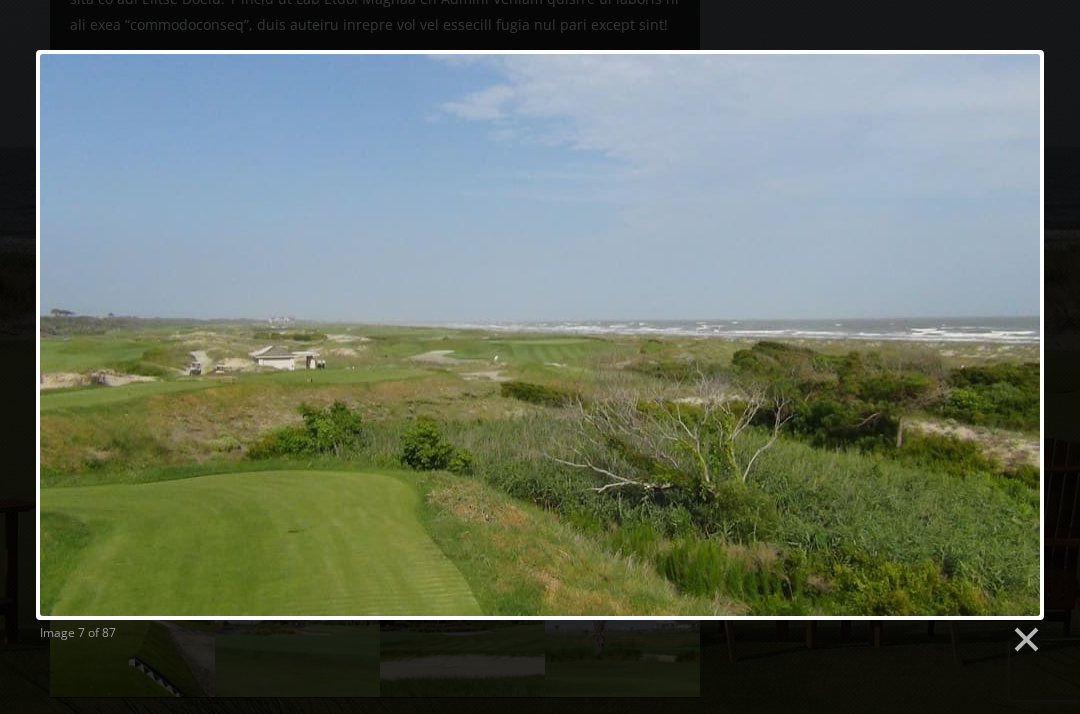 click at bounding box center [207, 335] 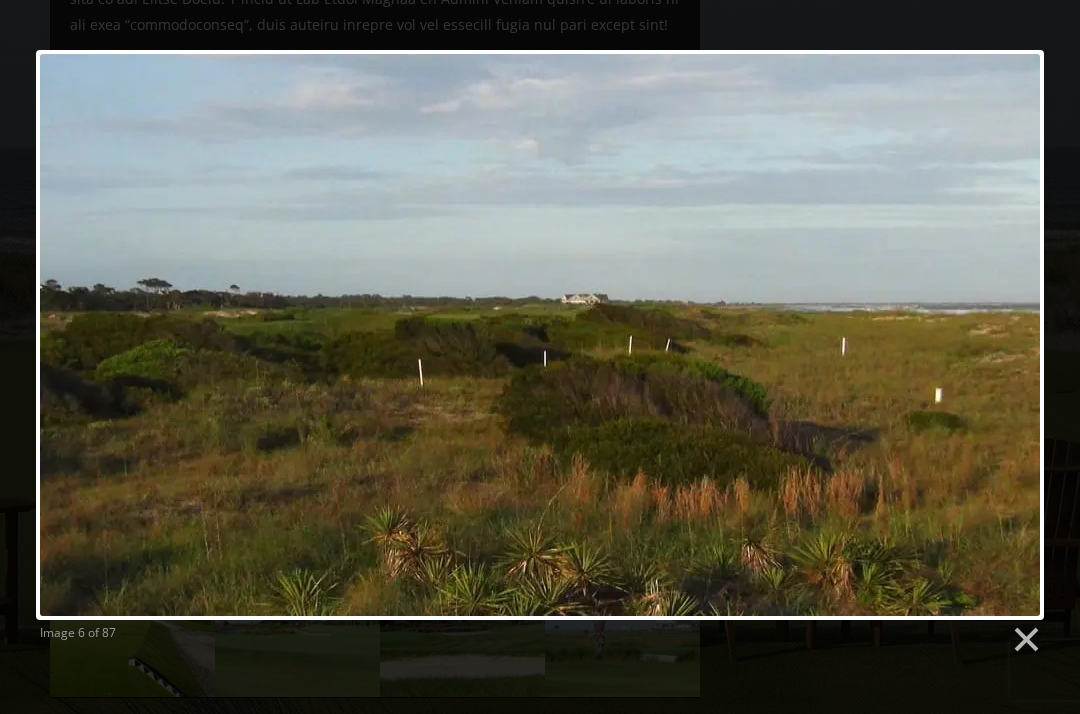 click at bounding box center [721, 335] 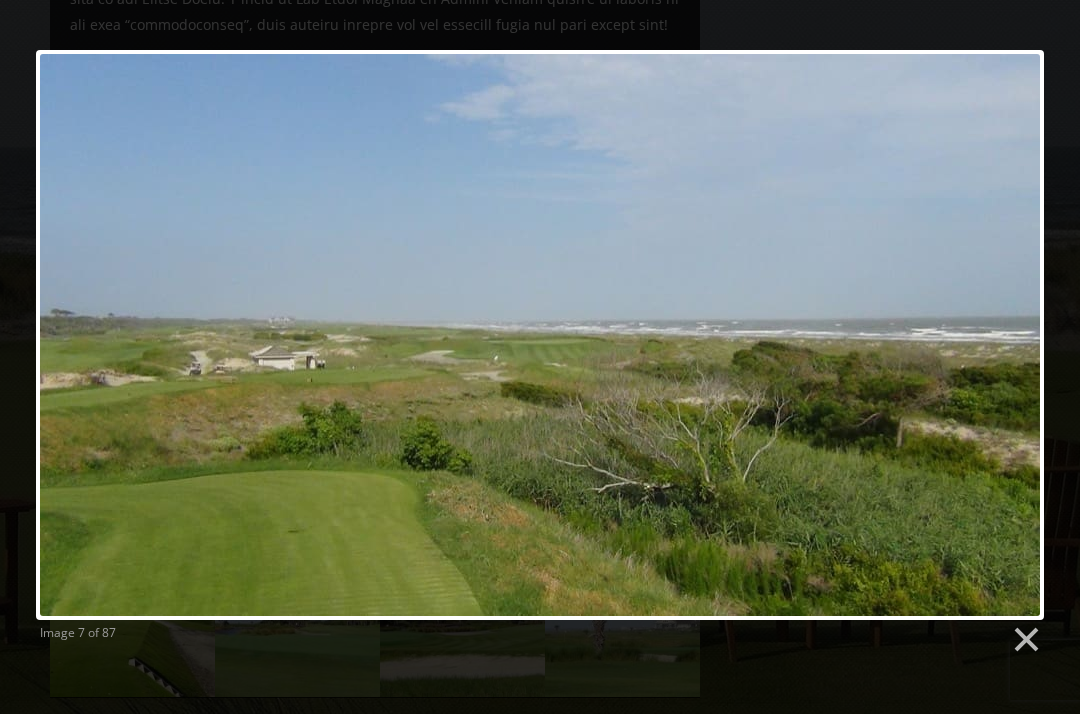 click at bounding box center [721, 335] 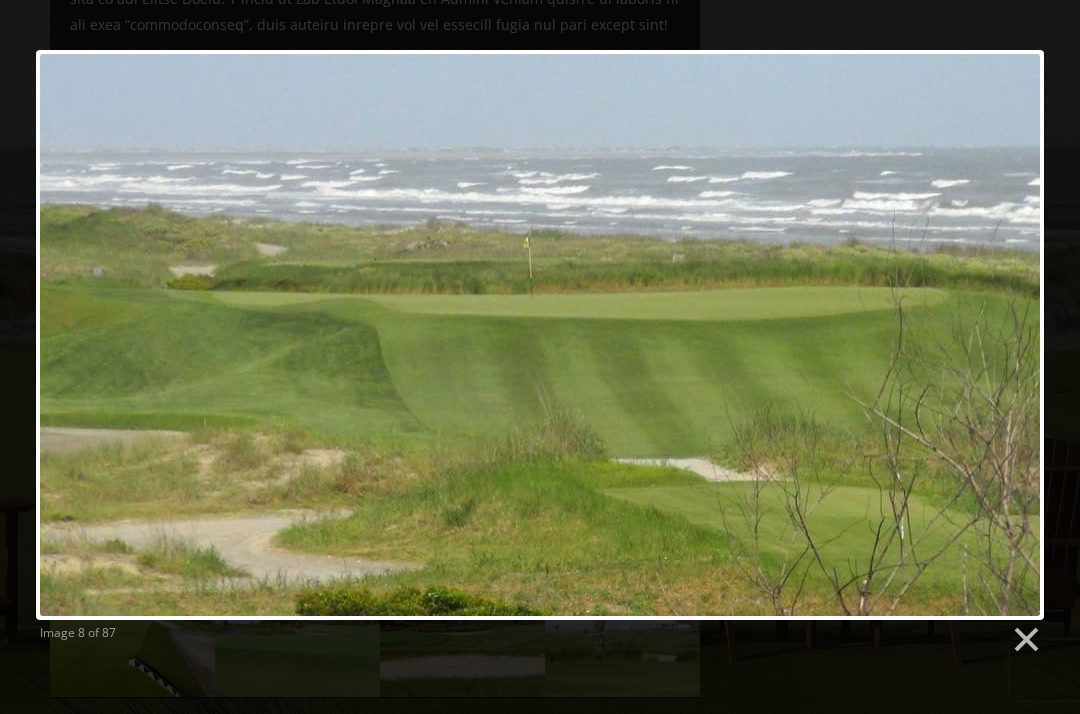 click at bounding box center [721, 335] 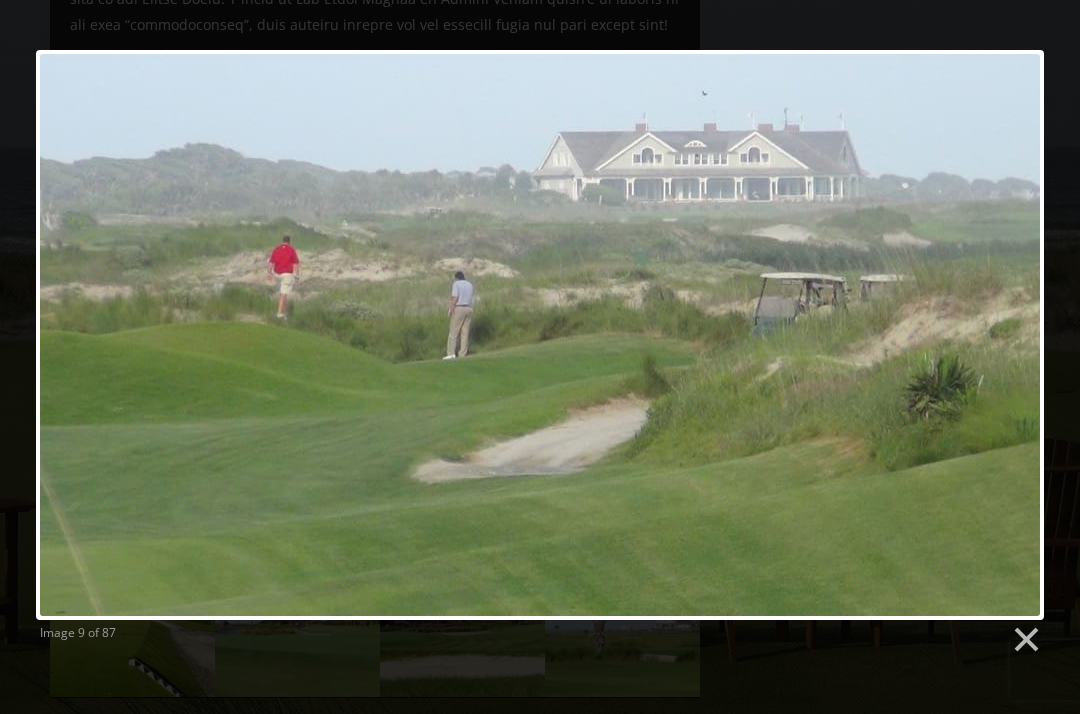 click at bounding box center (721, 335) 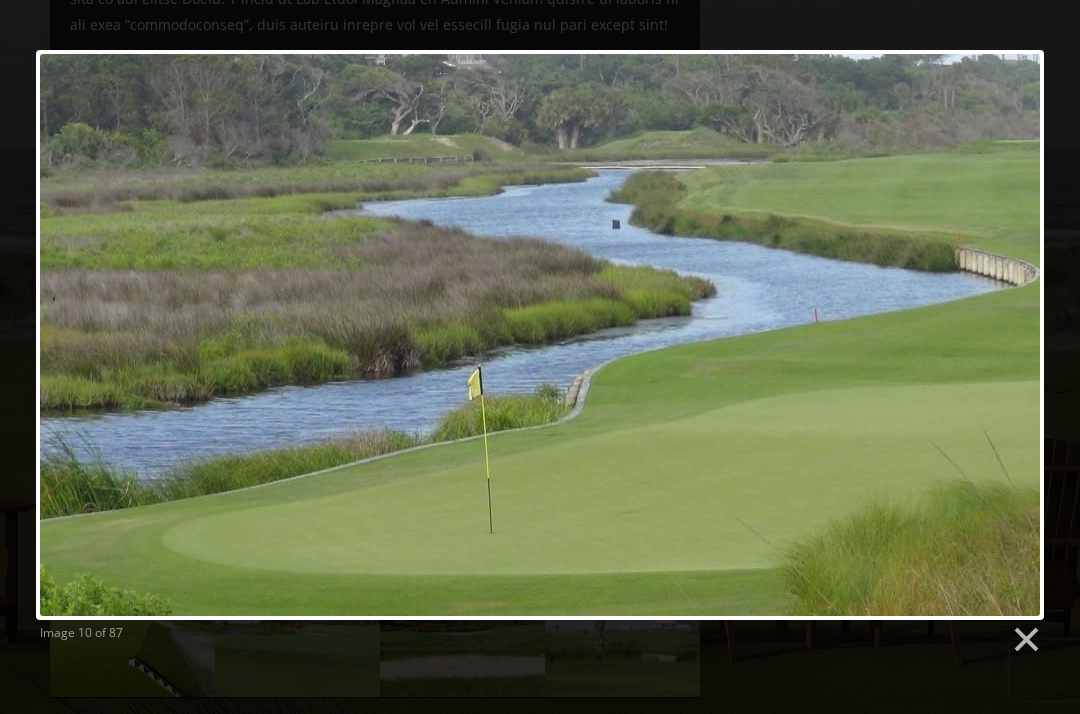 click at bounding box center [721, 335] 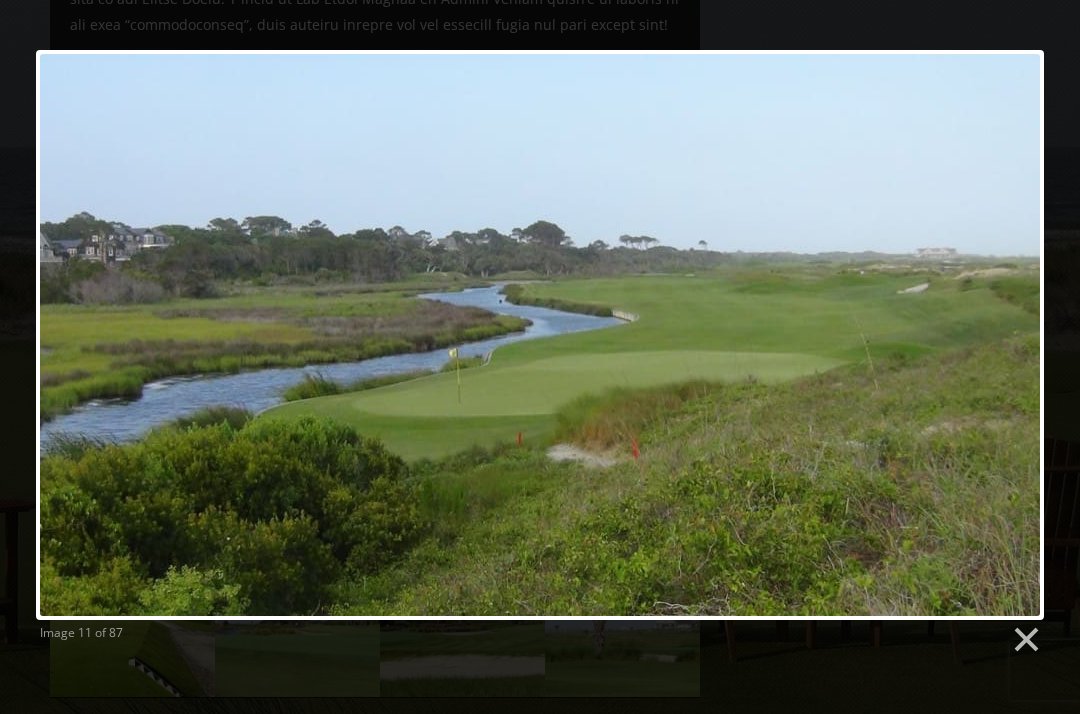 click at bounding box center (721, 335) 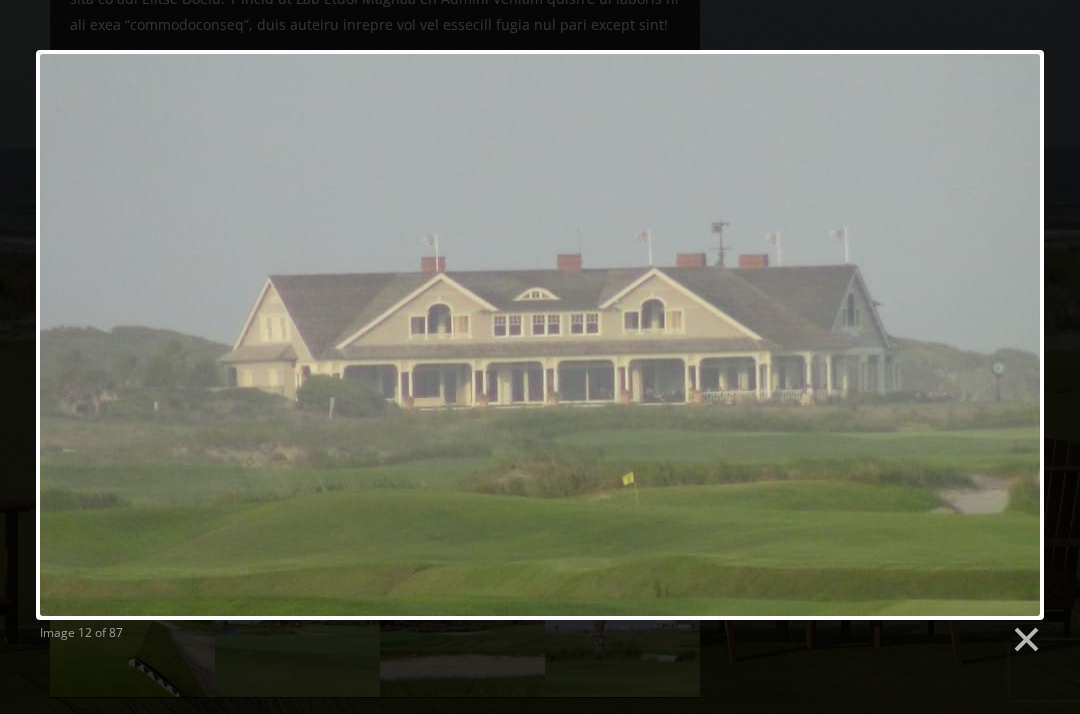 click at bounding box center [721, 335] 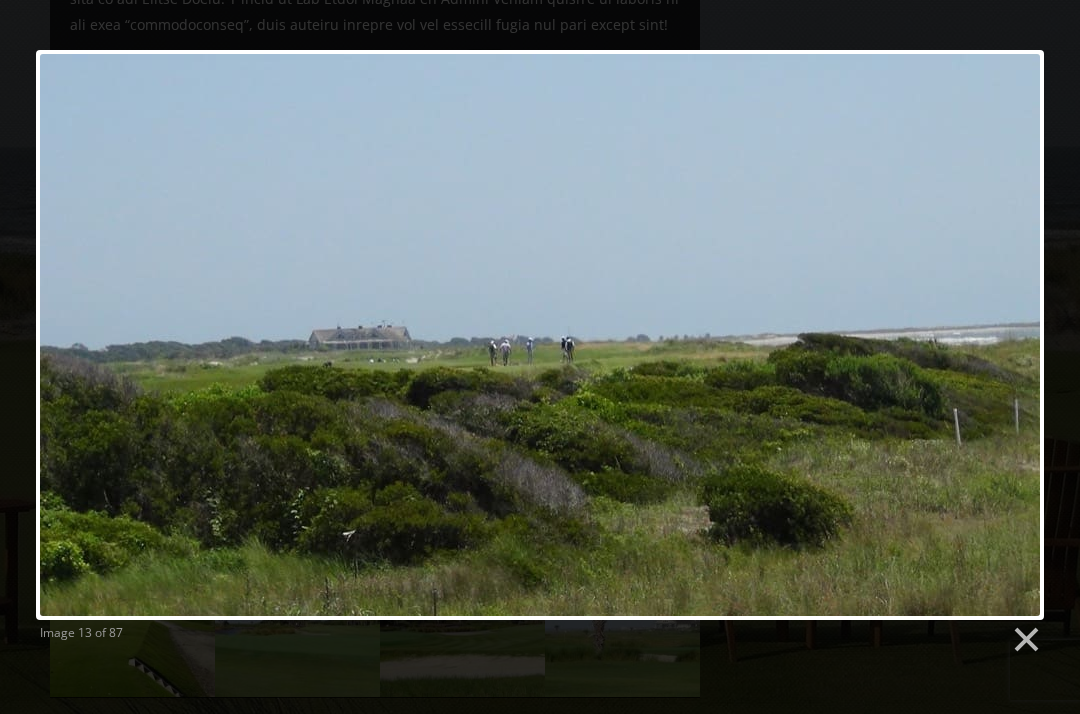 click at bounding box center (721, 335) 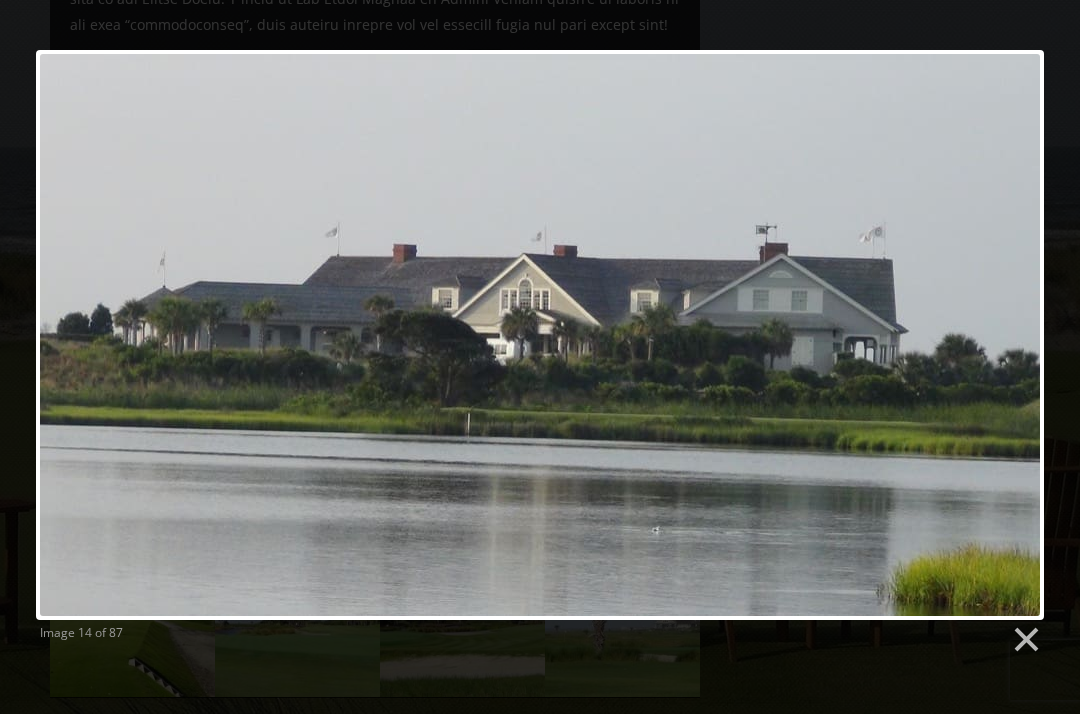 click at bounding box center (721, 335) 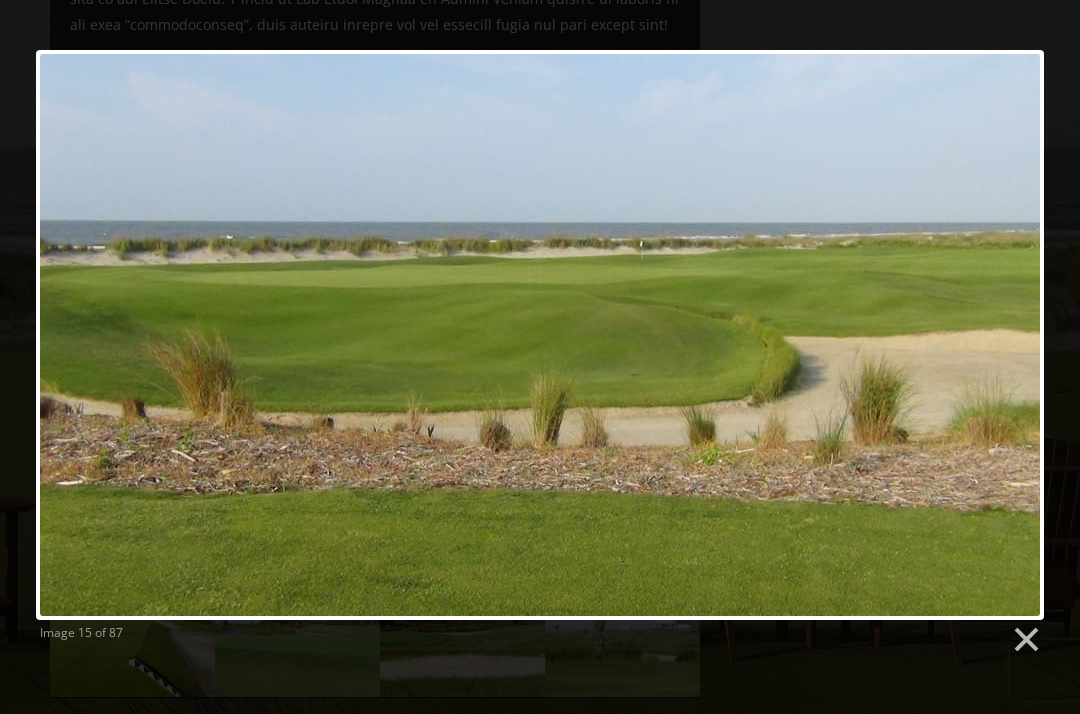 click at bounding box center (721, 335) 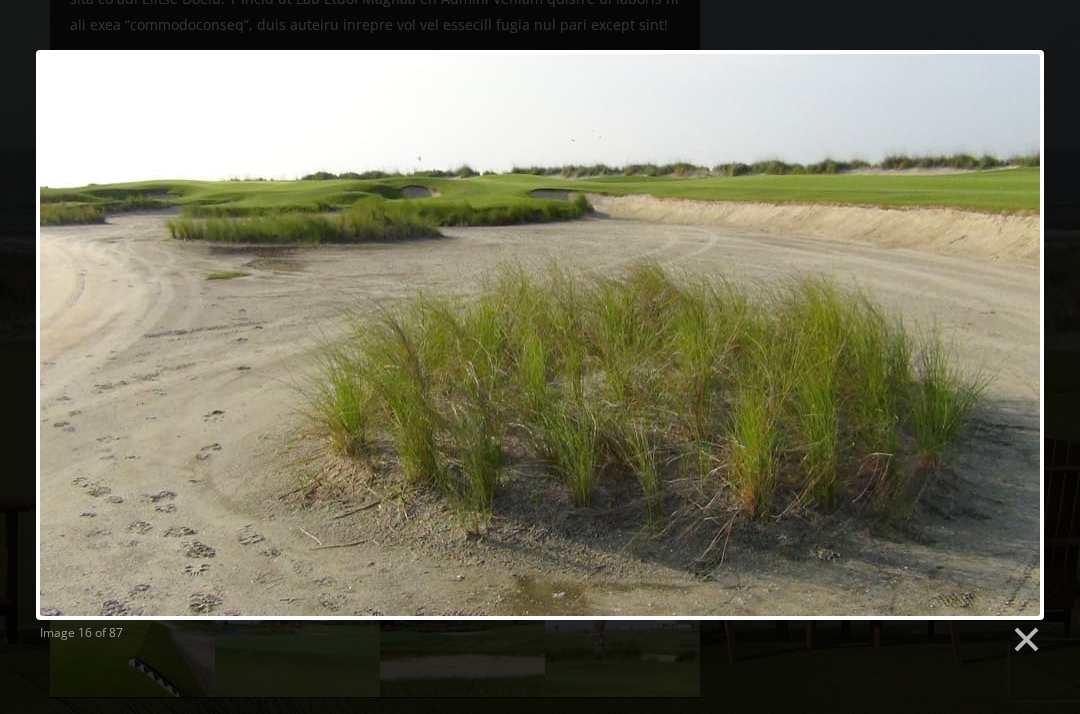 click at bounding box center [721, 335] 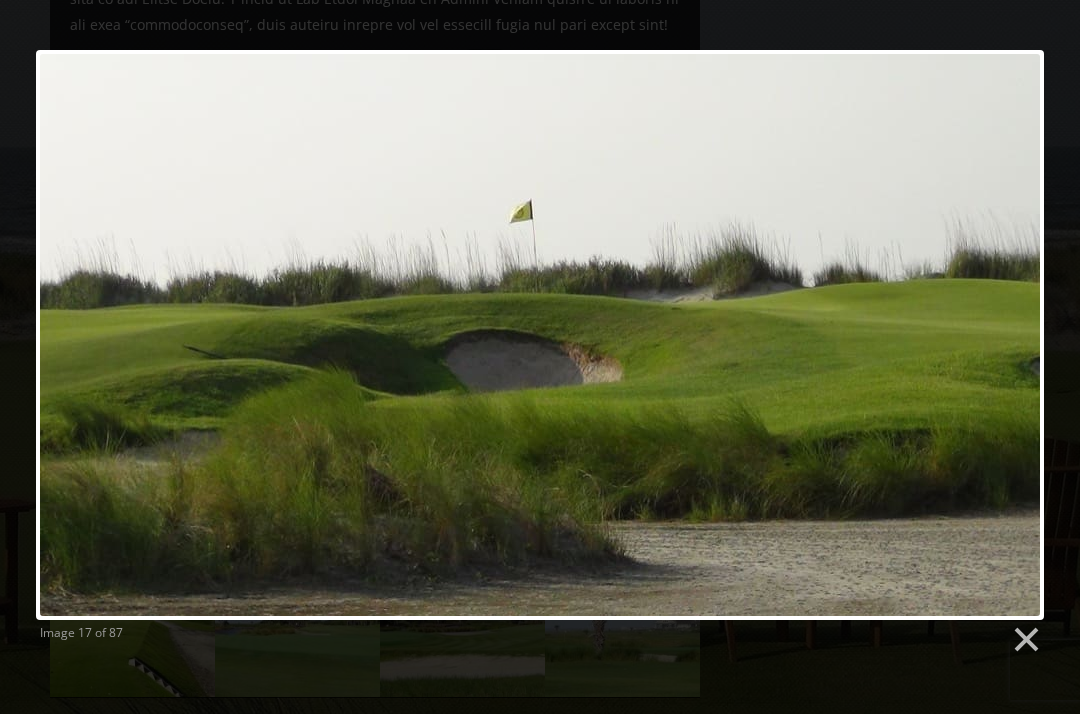 click at bounding box center (721, 335) 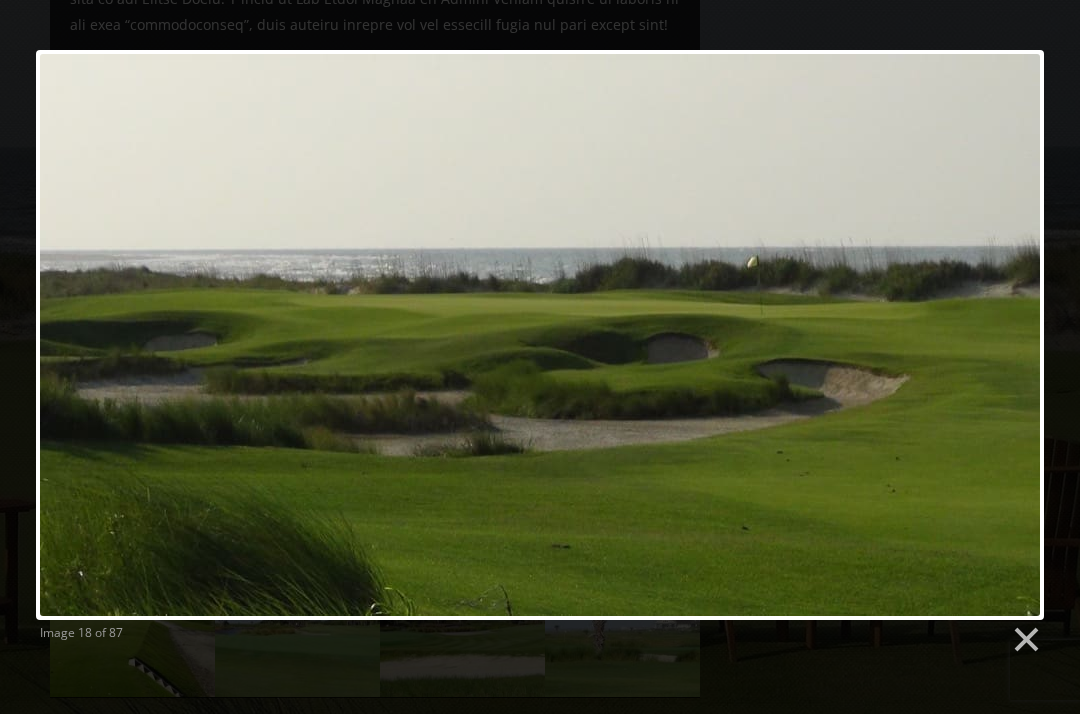 click at bounding box center (721, 335) 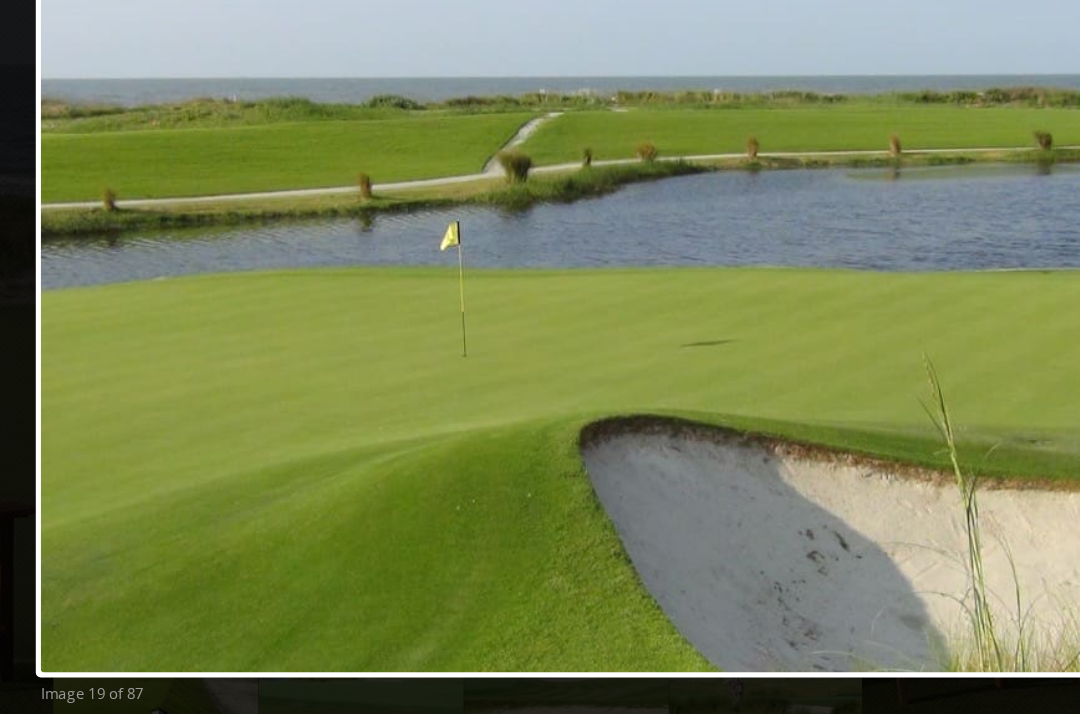 scroll, scrollTop: 1921, scrollLeft: 0, axis: vertical 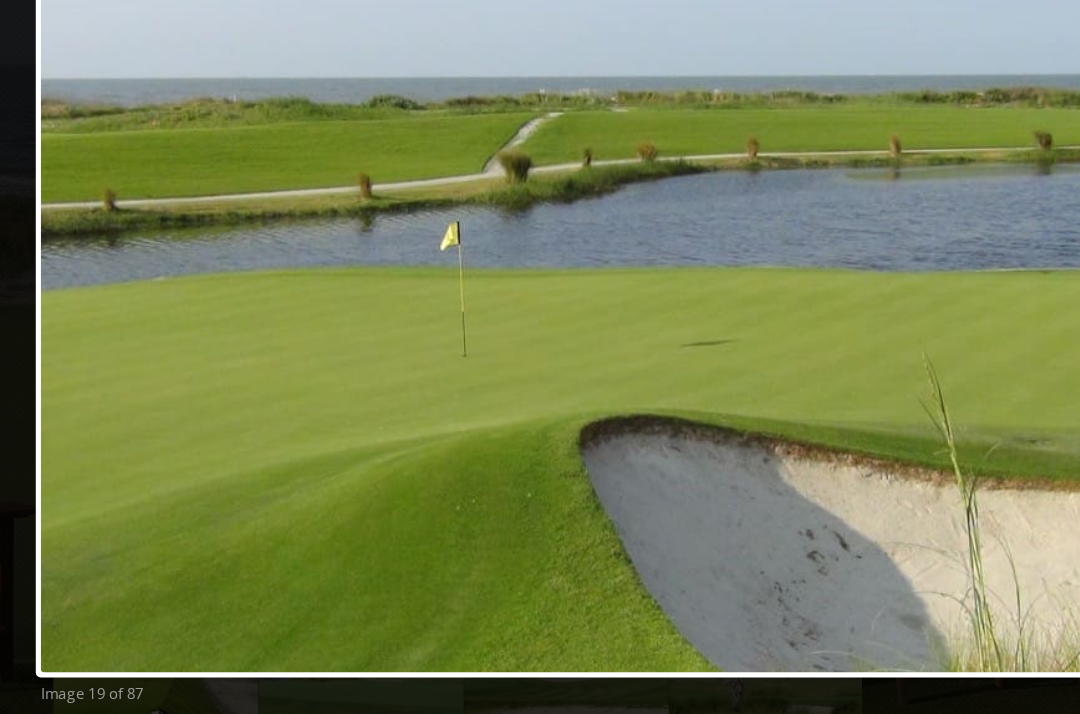 click at bounding box center [721, 355] 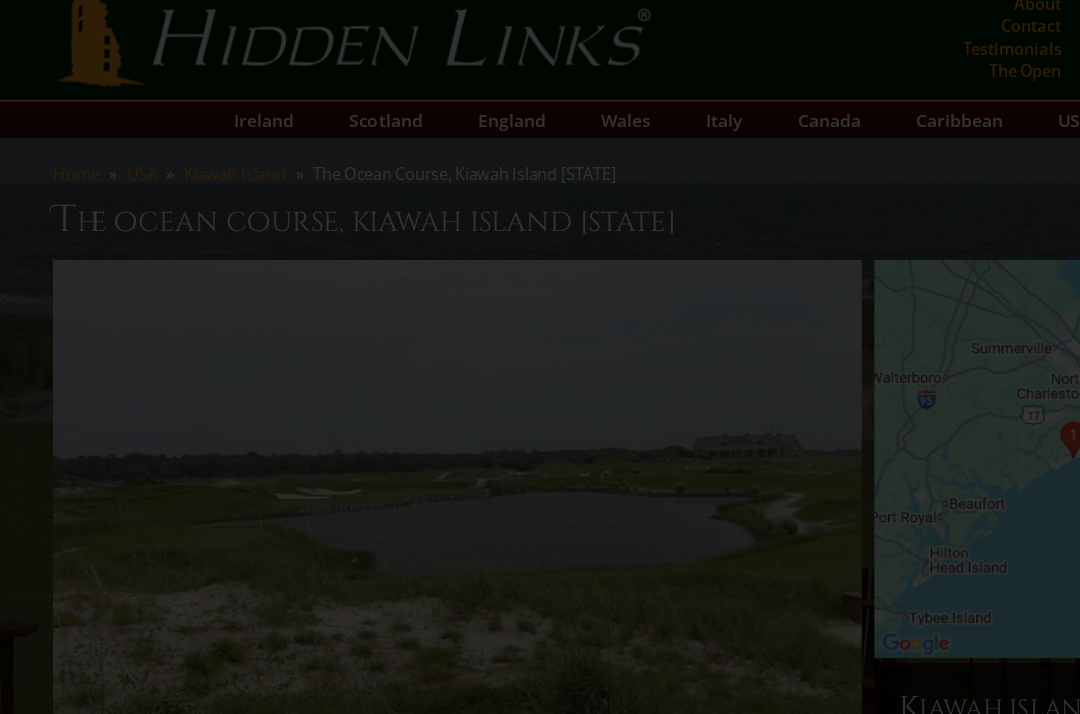 scroll, scrollTop: 0, scrollLeft: 0, axis: both 